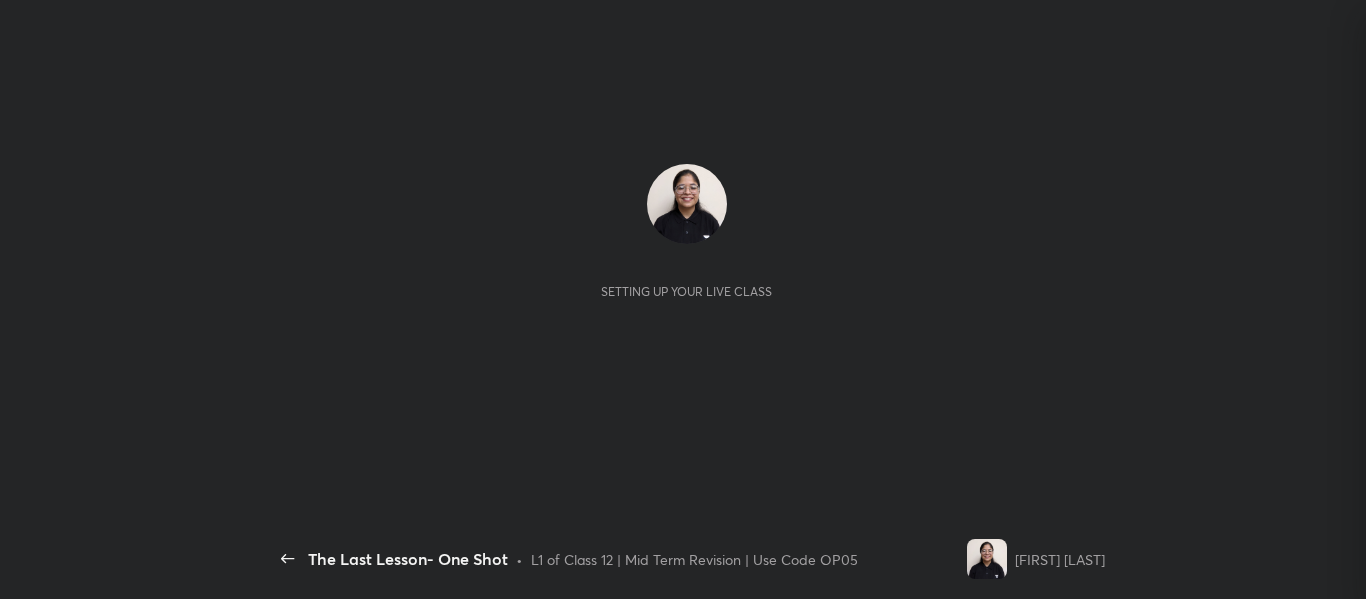 scroll, scrollTop: 0, scrollLeft: 0, axis: both 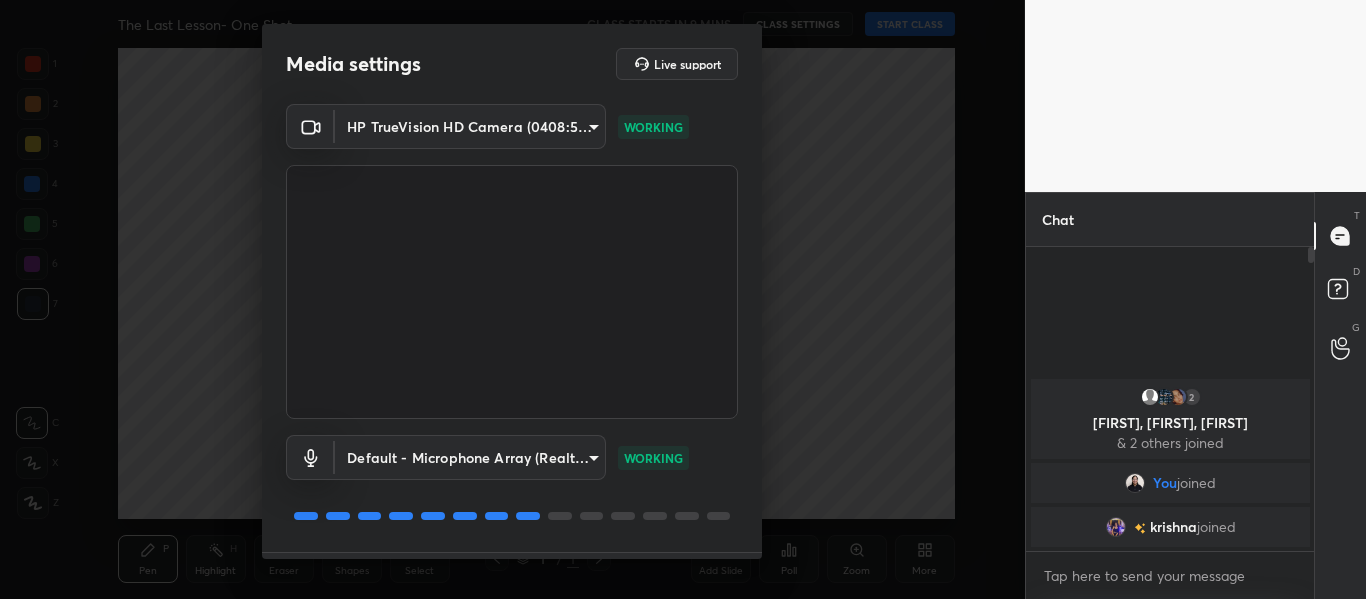 click on "Media settings Live support HP TrueVision HD Camera (0408:5365) 2d0ec58b8ac62d498b47a3145aa5c8c40c693608b4be370ad0c6d79ad WORKING Default - Microphone Array (Realtek(R) Audio) default WORKING 1 / 4 Next" at bounding box center [512, 291] 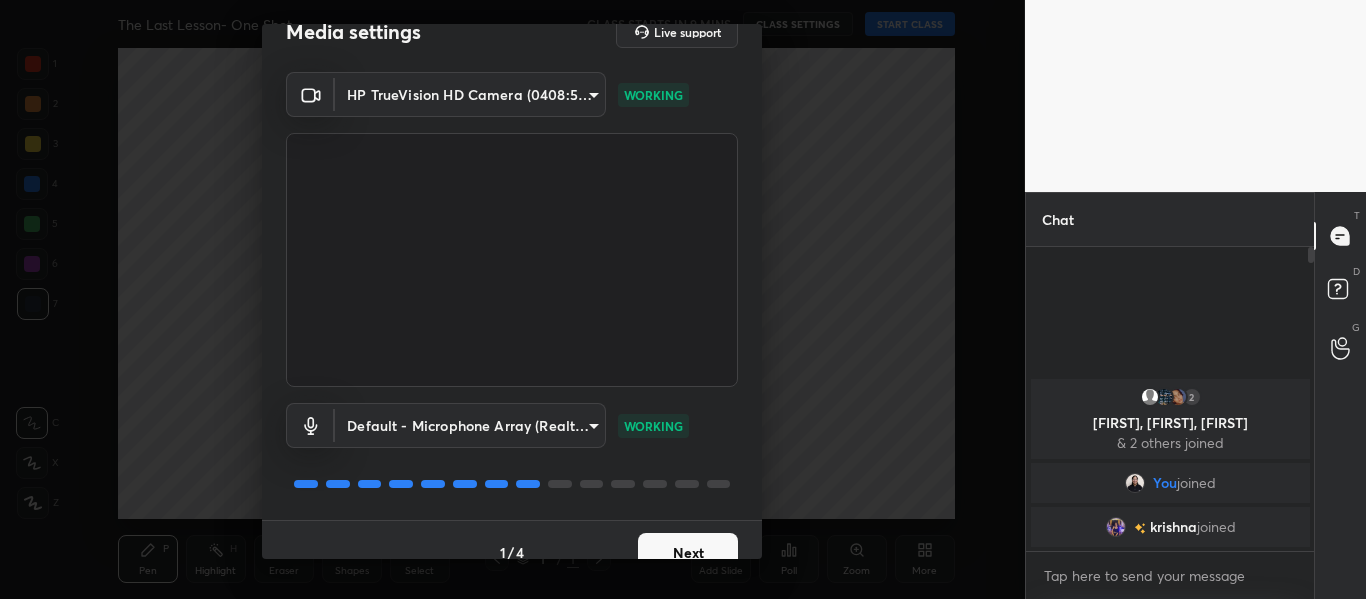 scroll, scrollTop: 57, scrollLeft: 0, axis: vertical 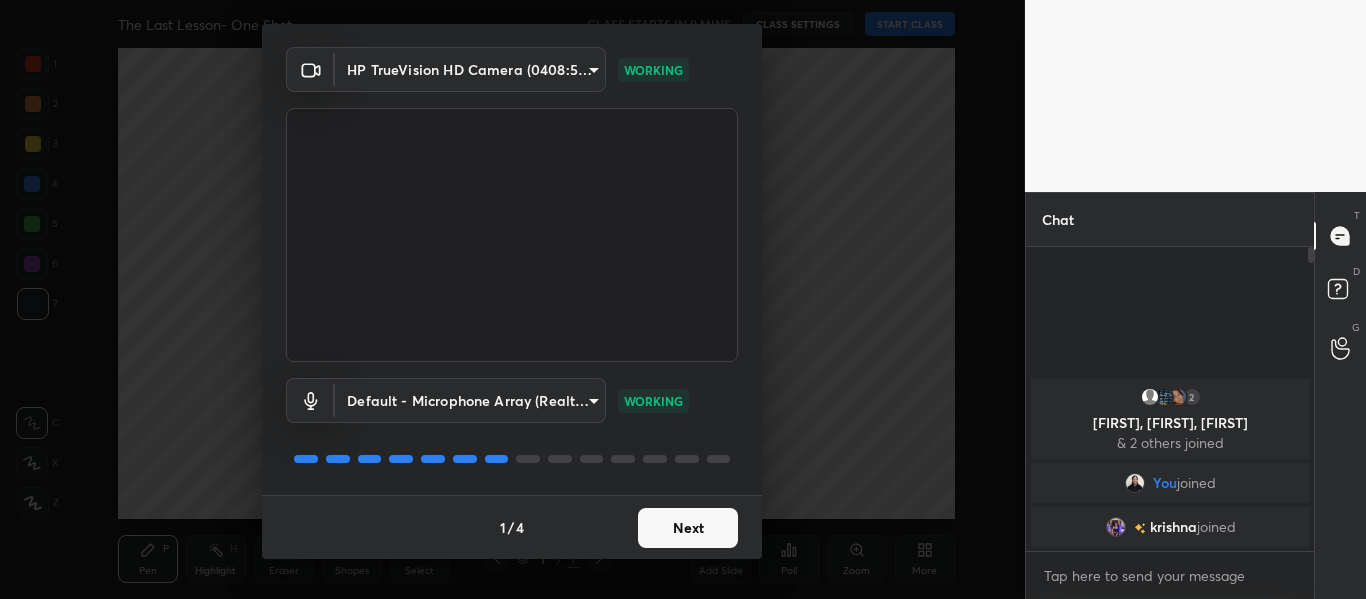 click on "Next" at bounding box center [688, 528] 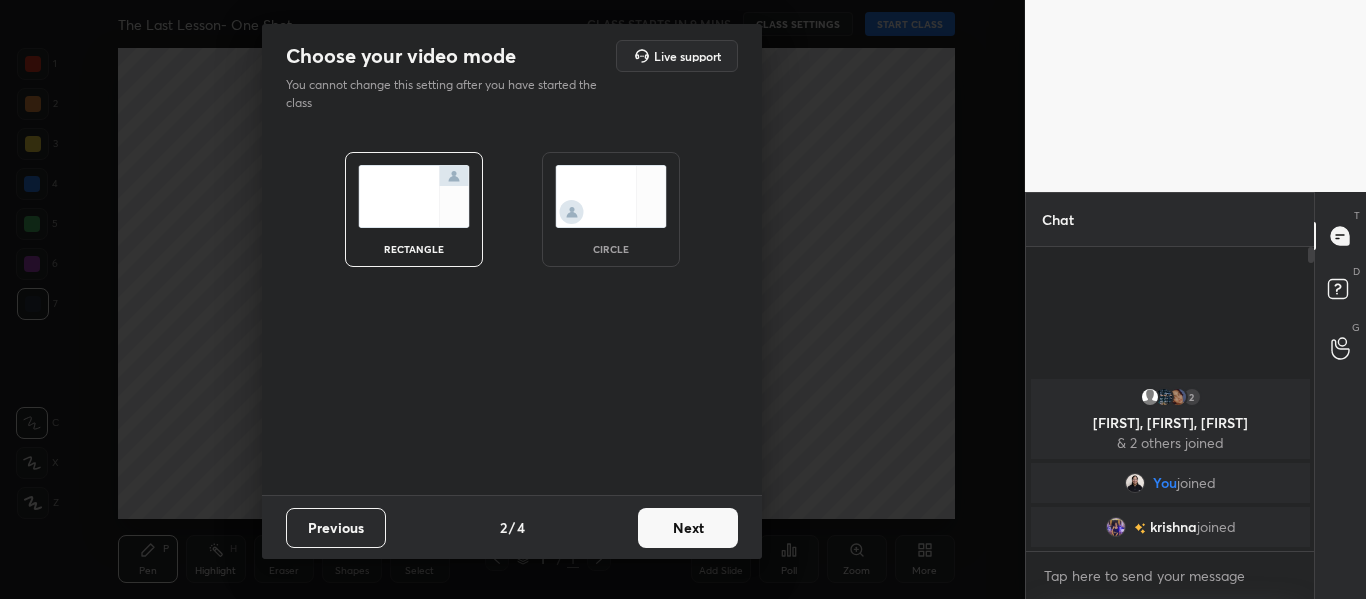 scroll, scrollTop: 0, scrollLeft: 0, axis: both 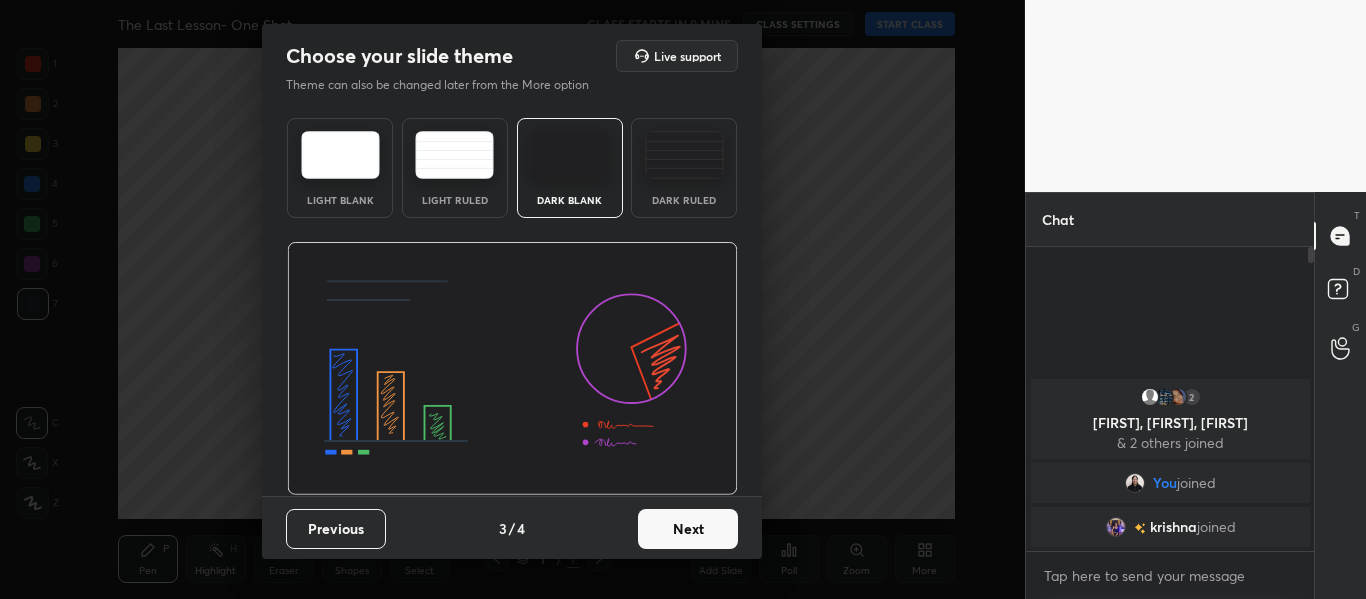 click on "Dark Ruled" at bounding box center (684, 200) 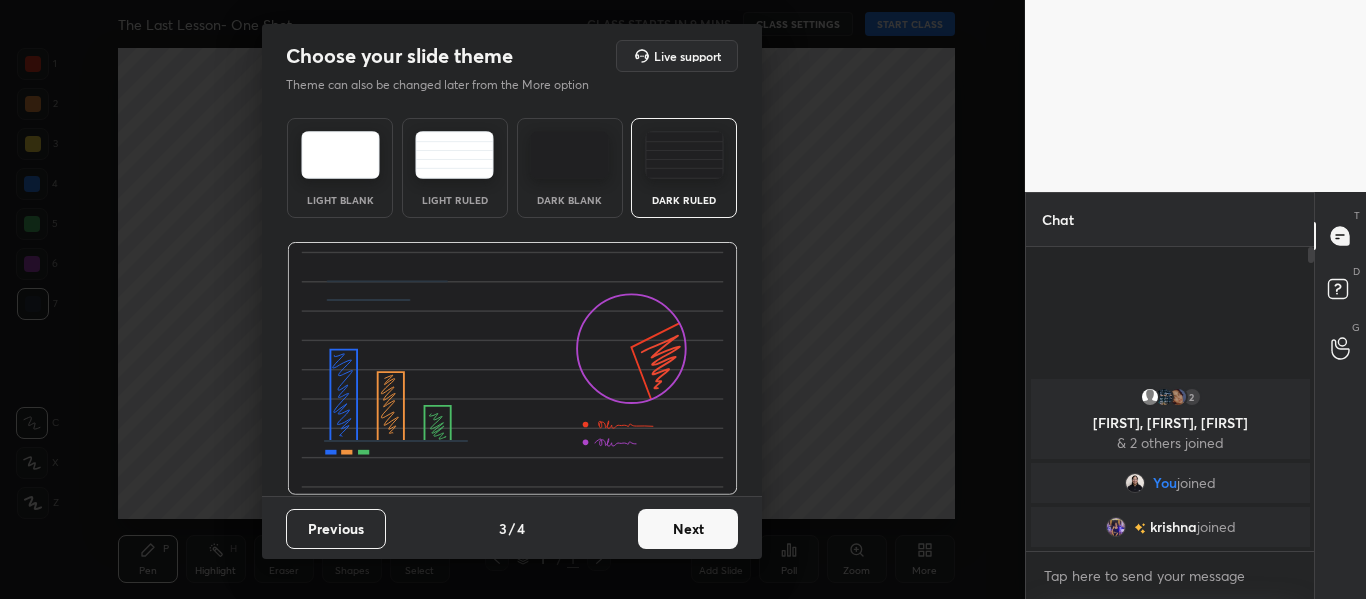click on "Next" at bounding box center [688, 529] 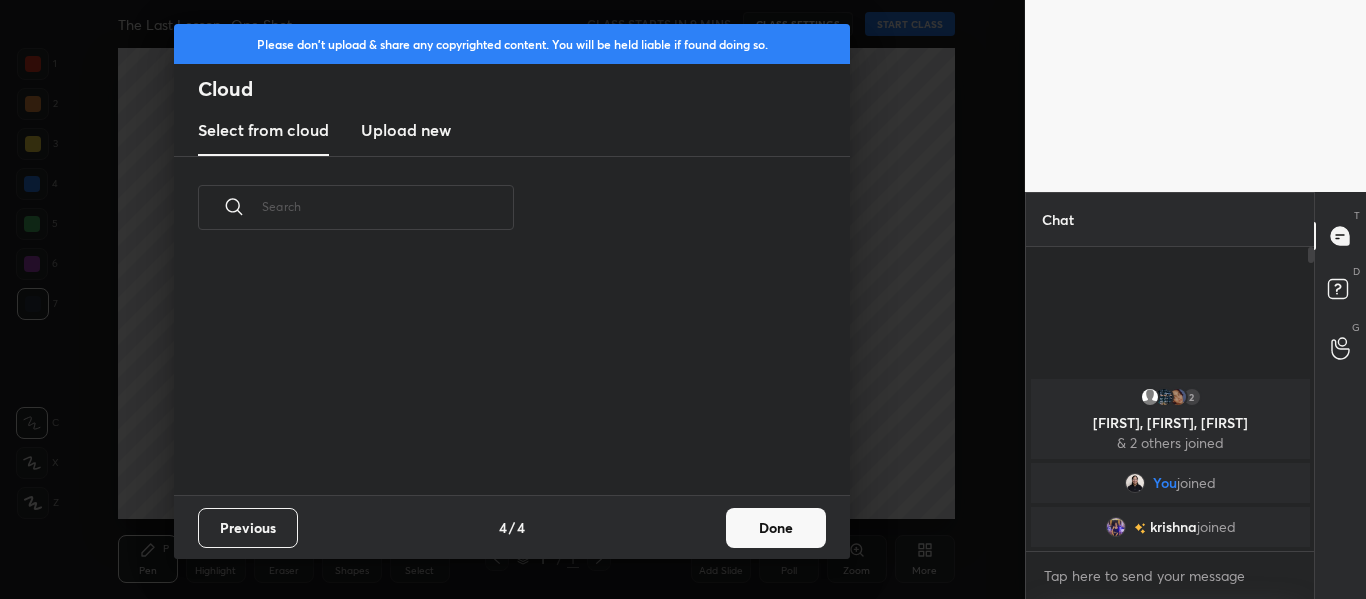 scroll, scrollTop: 7, scrollLeft: 11, axis: both 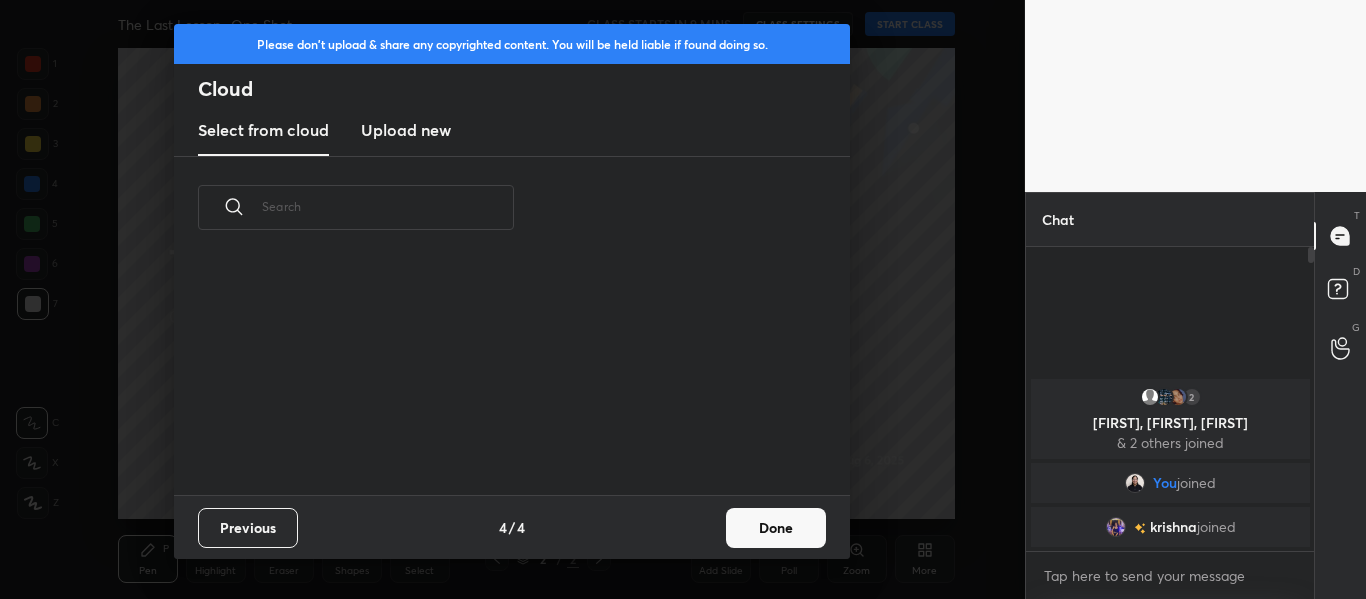 click on "Upload new" at bounding box center (406, 130) 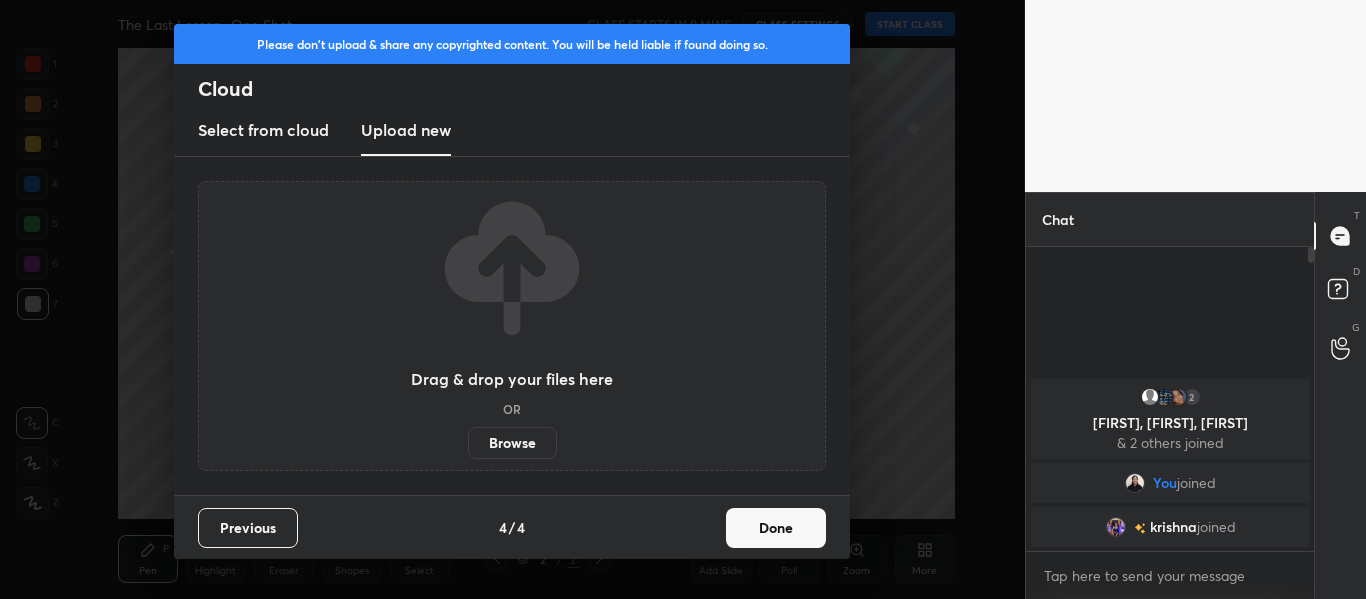 click on "Browse" at bounding box center (512, 443) 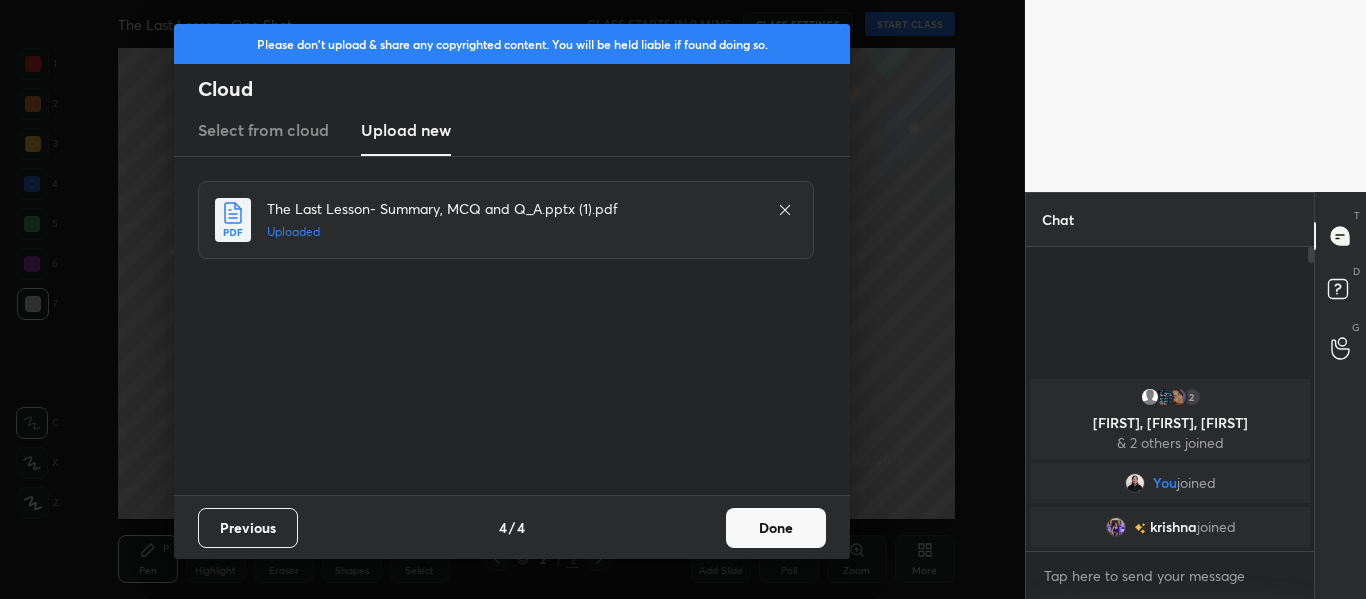 click on "Done" at bounding box center (776, 528) 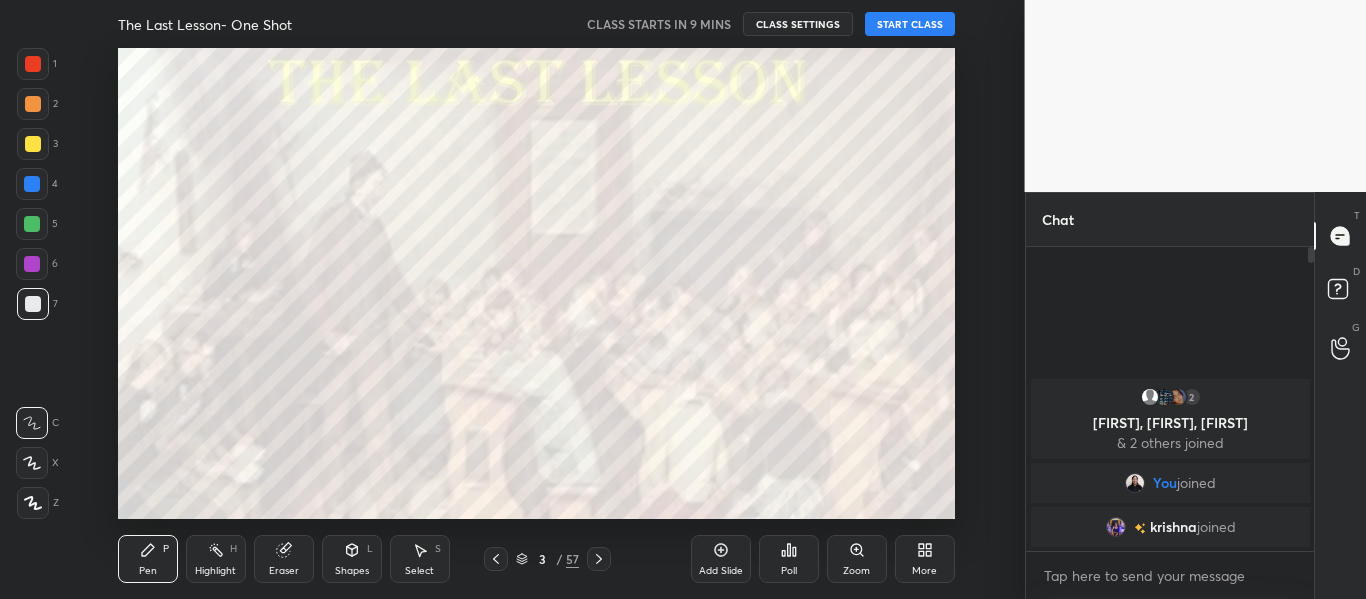 click at bounding box center [33, 64] 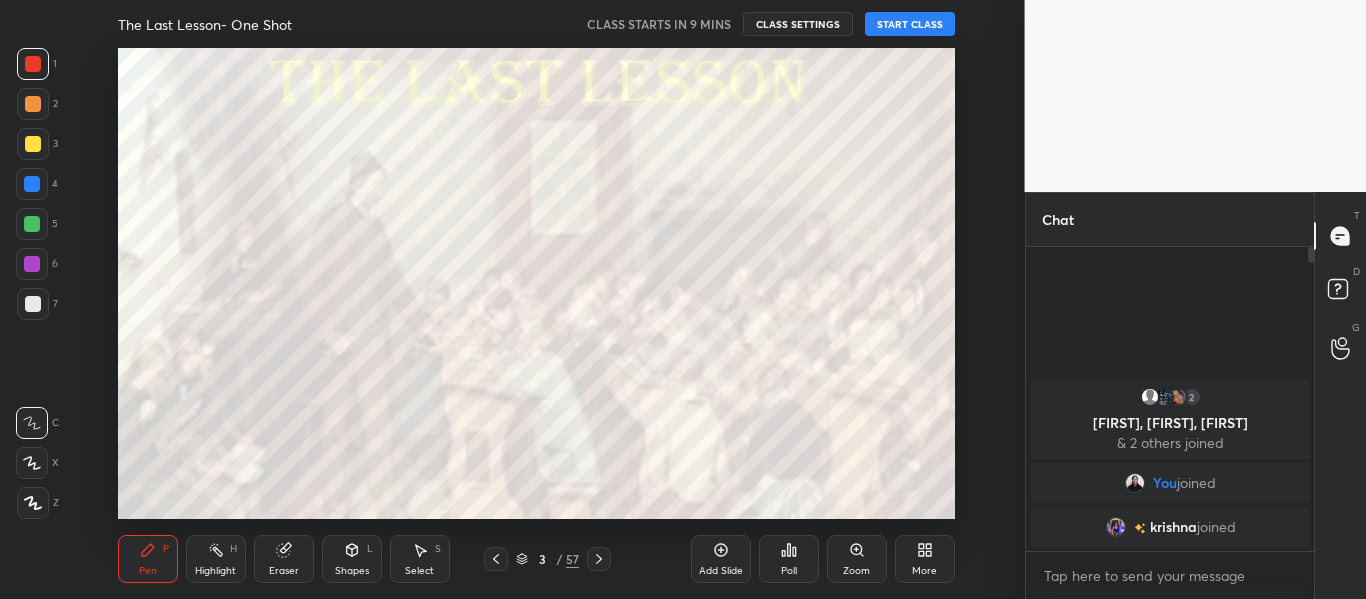 click at bounding box center [33, 503] 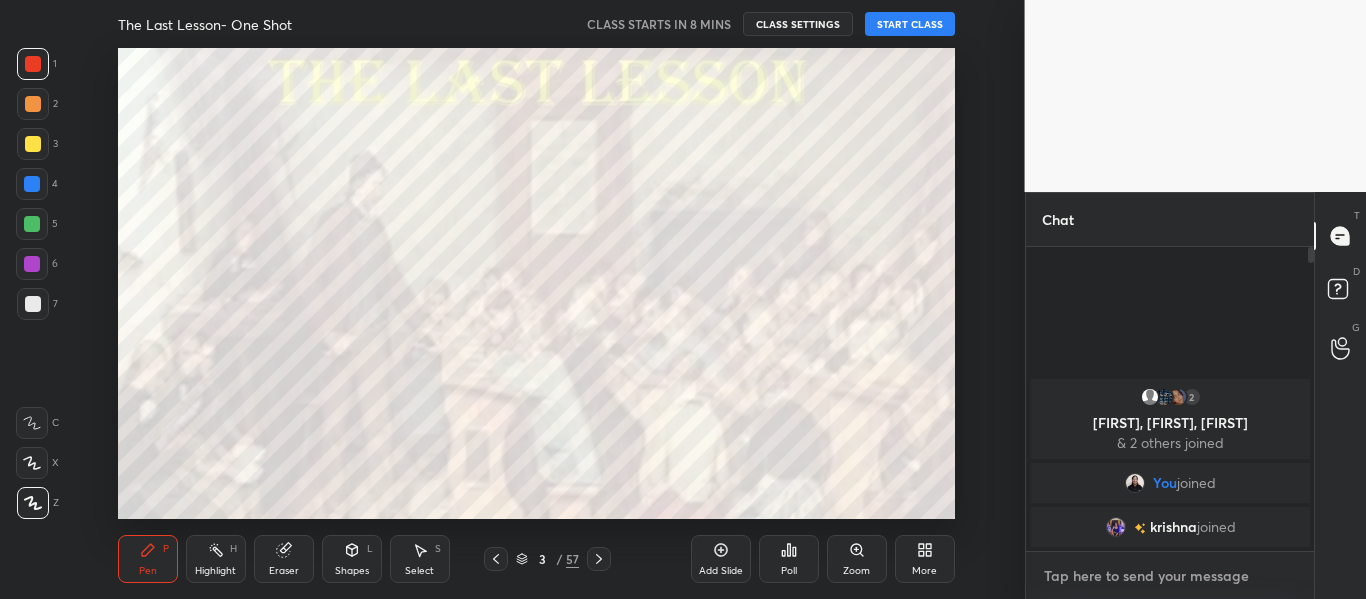 type on "x" 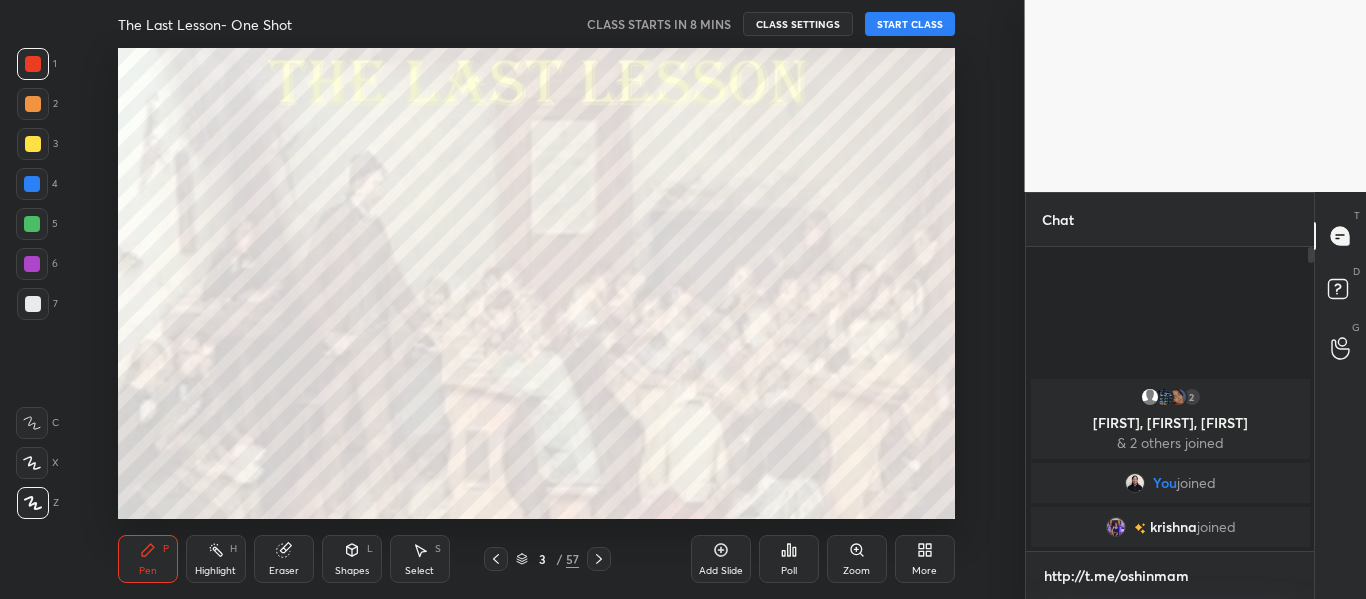 scroll, scrollTop: 292, scrollLeft: 282, axis: both 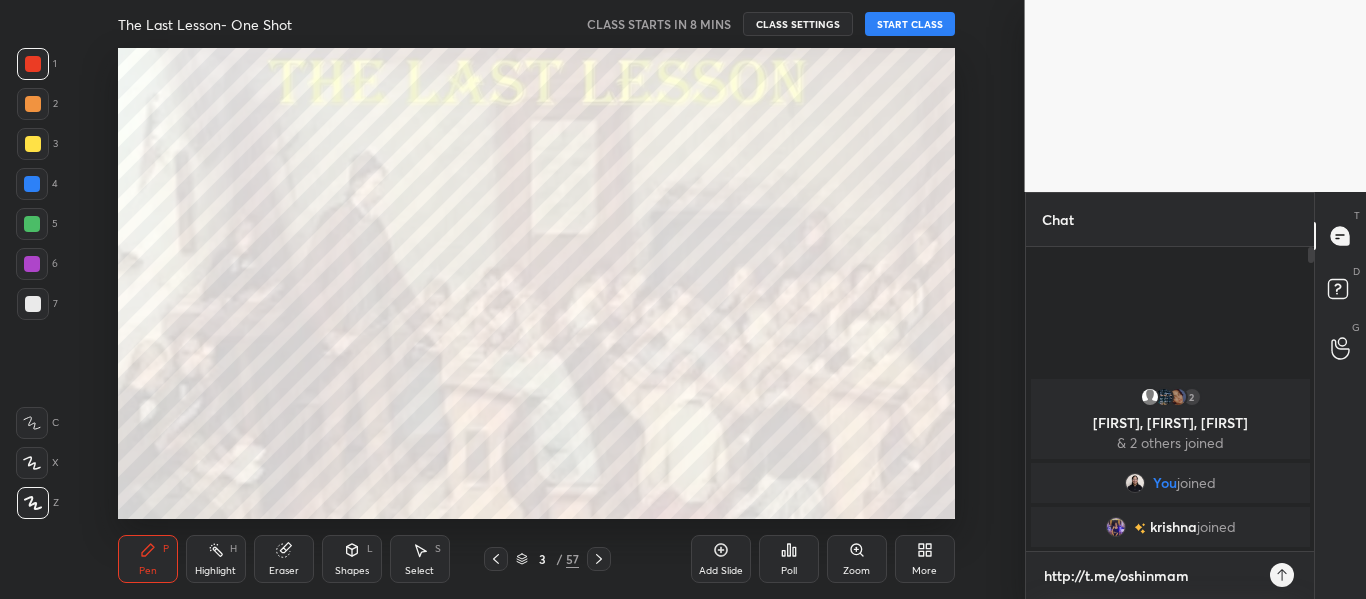 type 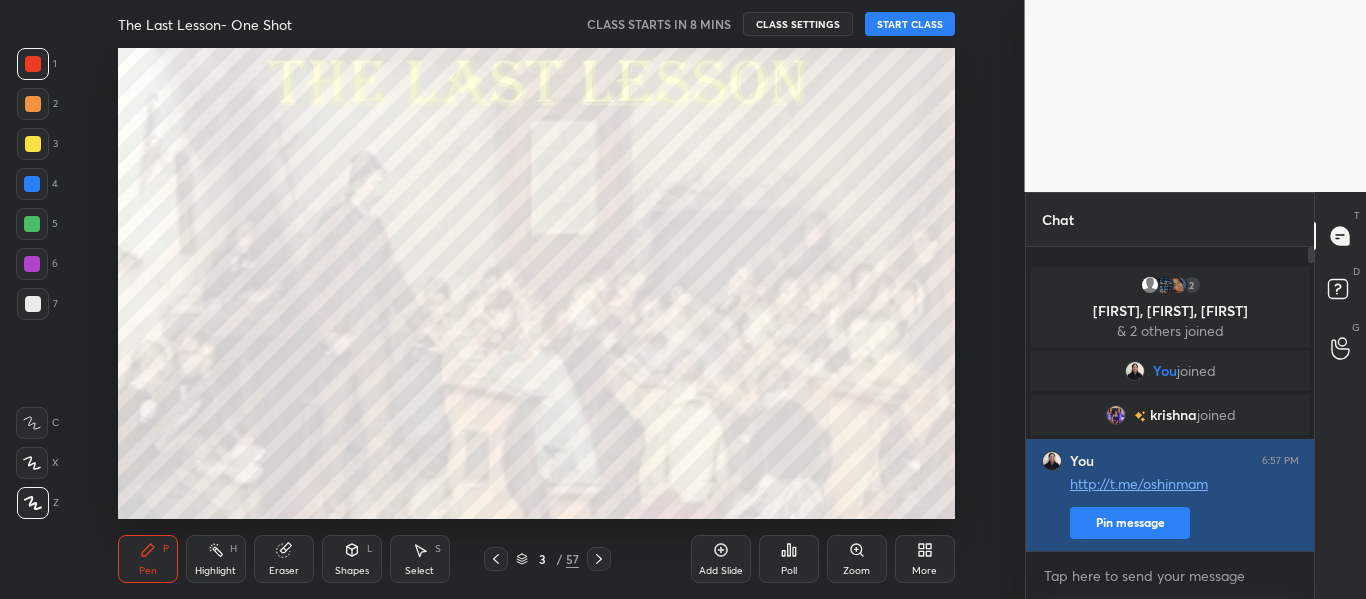 click on "Pin message" at bounding box center [1130, 523] 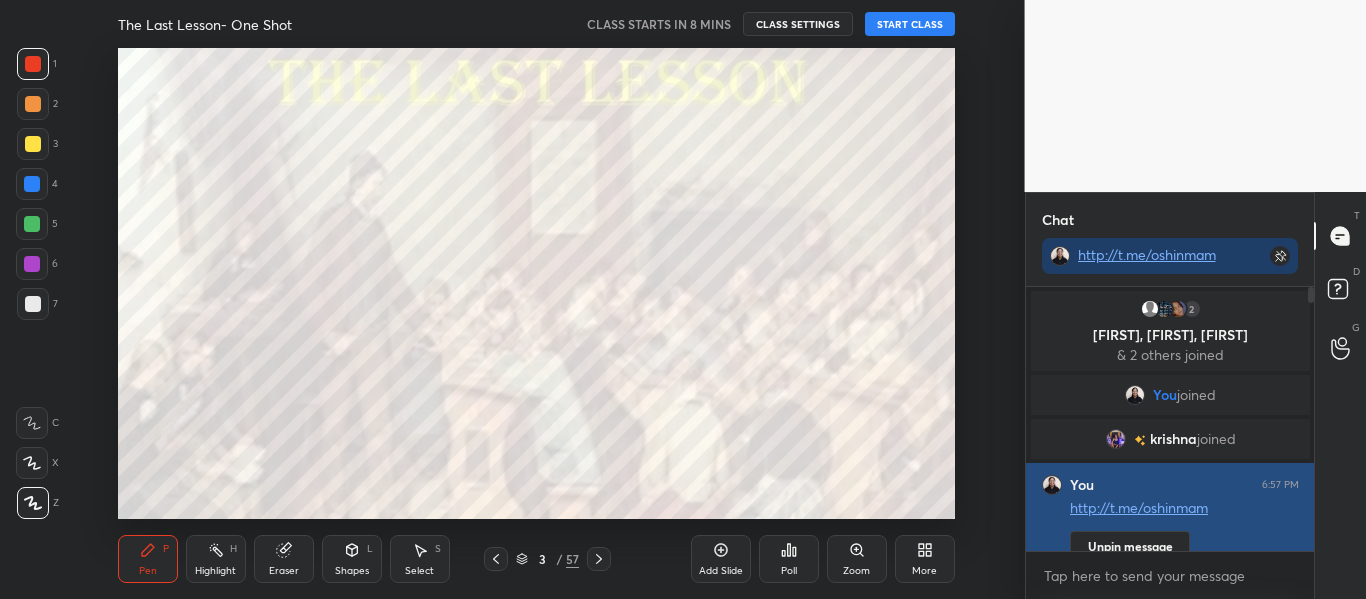 scroll, scrollTop: 258, scrollLeft: 282, axis: both 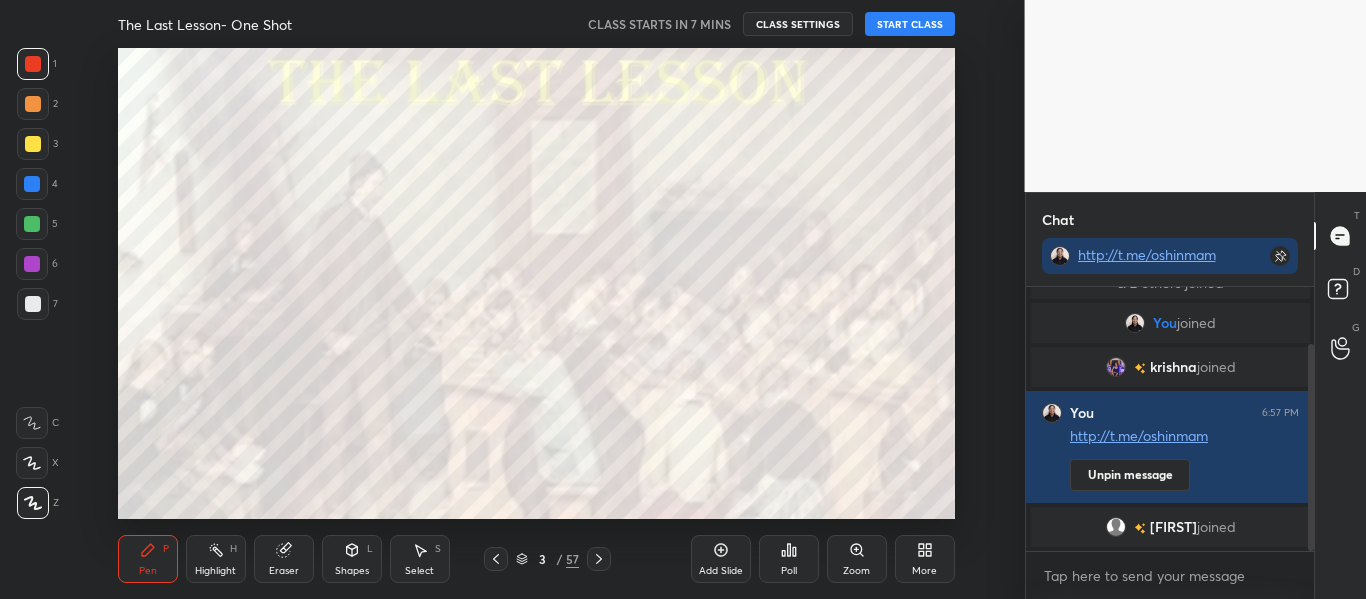 drag, startPoint x: 1312, startPoint y: 432, endPoint x: 1308, endPoint y: 609, distance: 177.0452 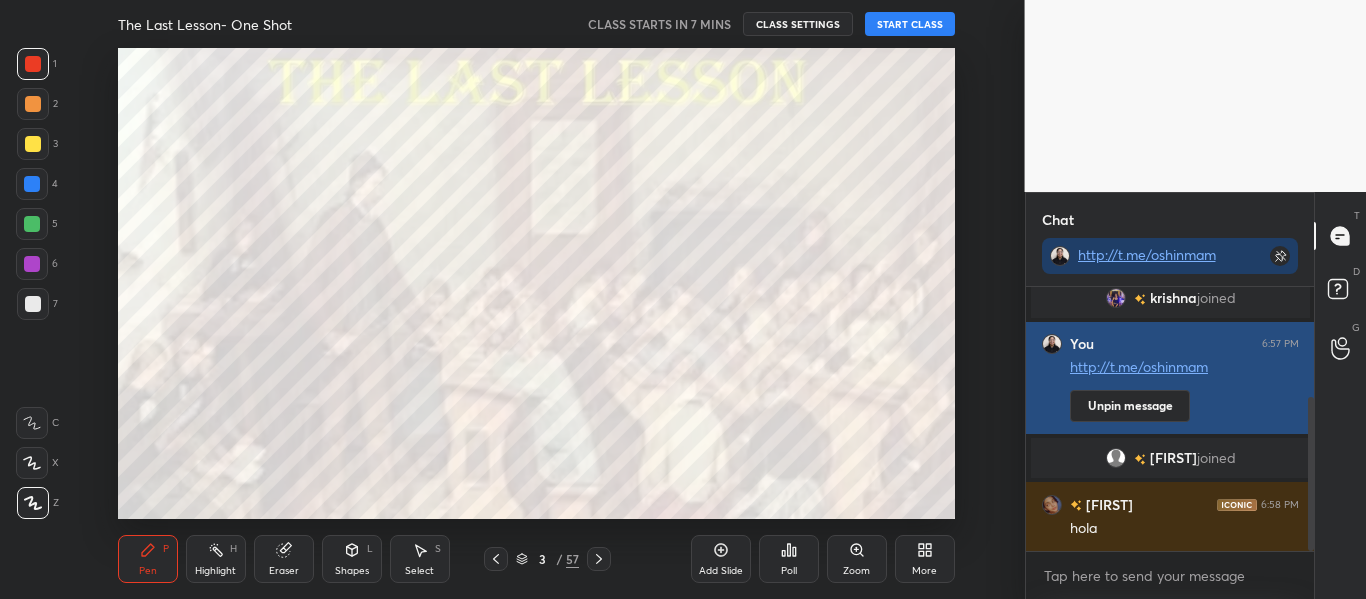 scroll, scrollTop: 189, scrollLeft: 0, axis: vertical 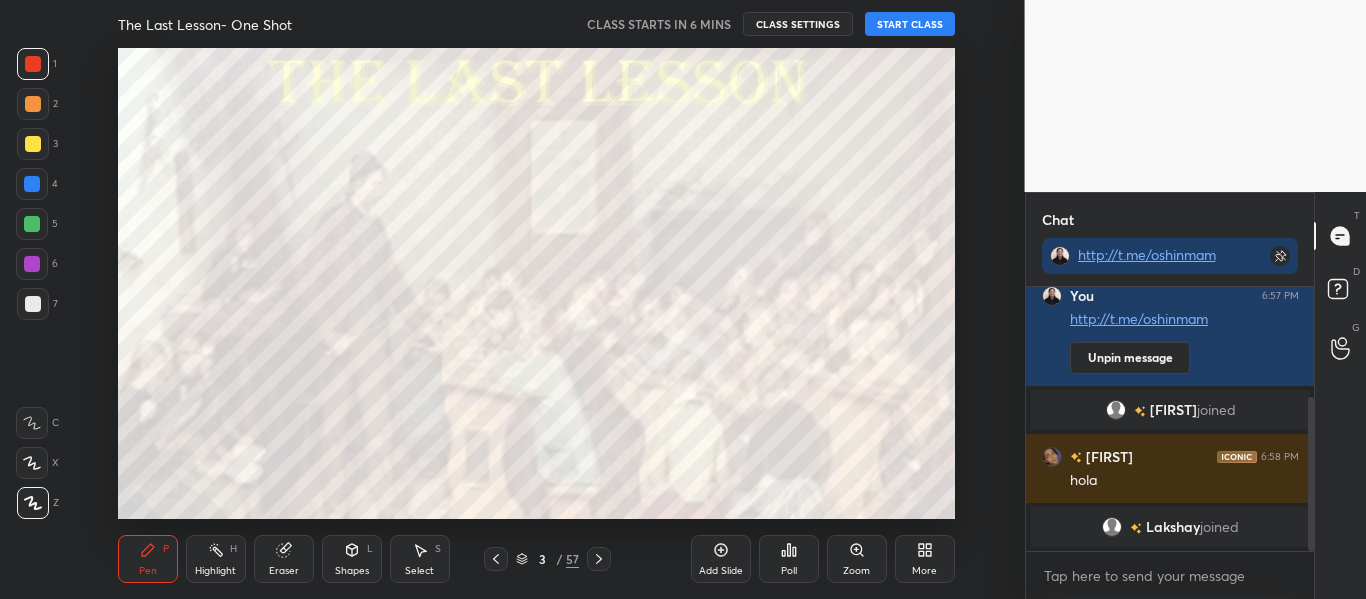 click on "START CLASS" at bounding box center (910, 24) 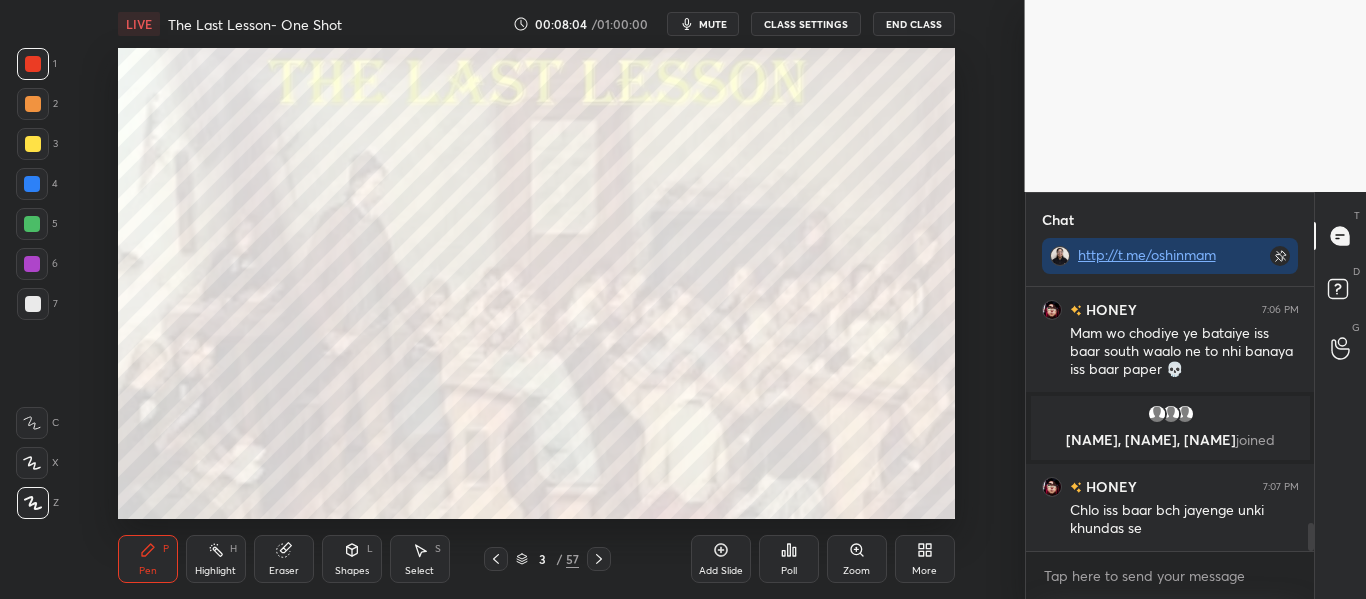 scroll, scrollTop: 2263, scrollLeft: 0, axis: vertical 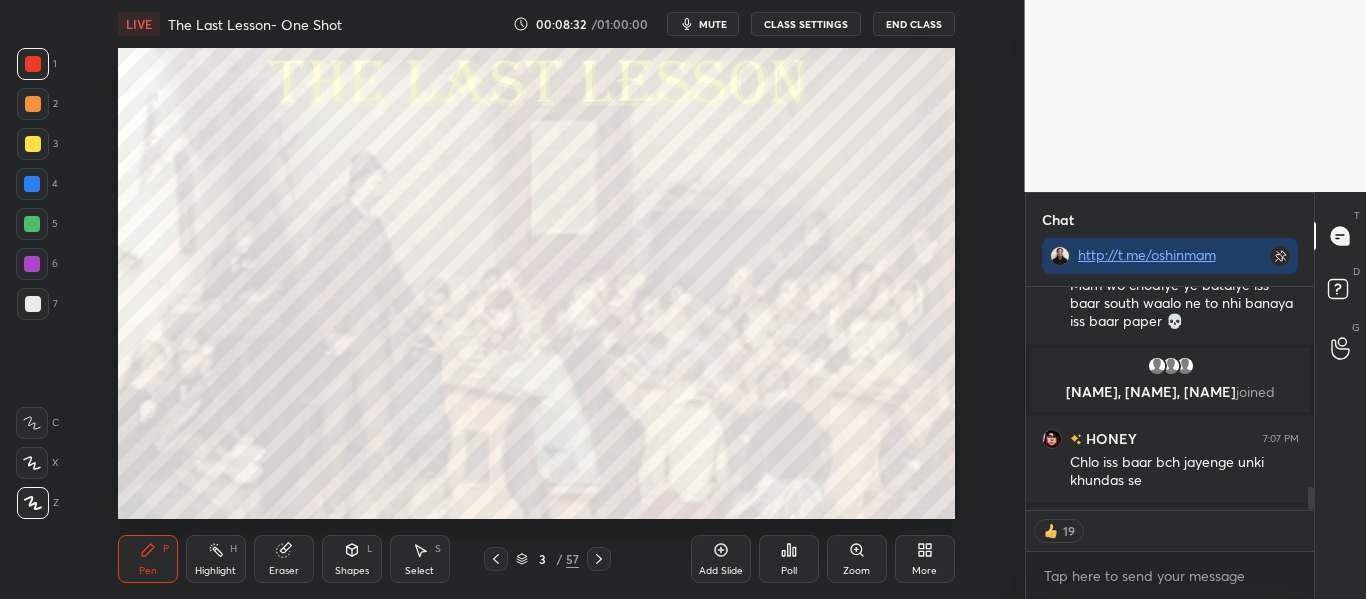type on "x" 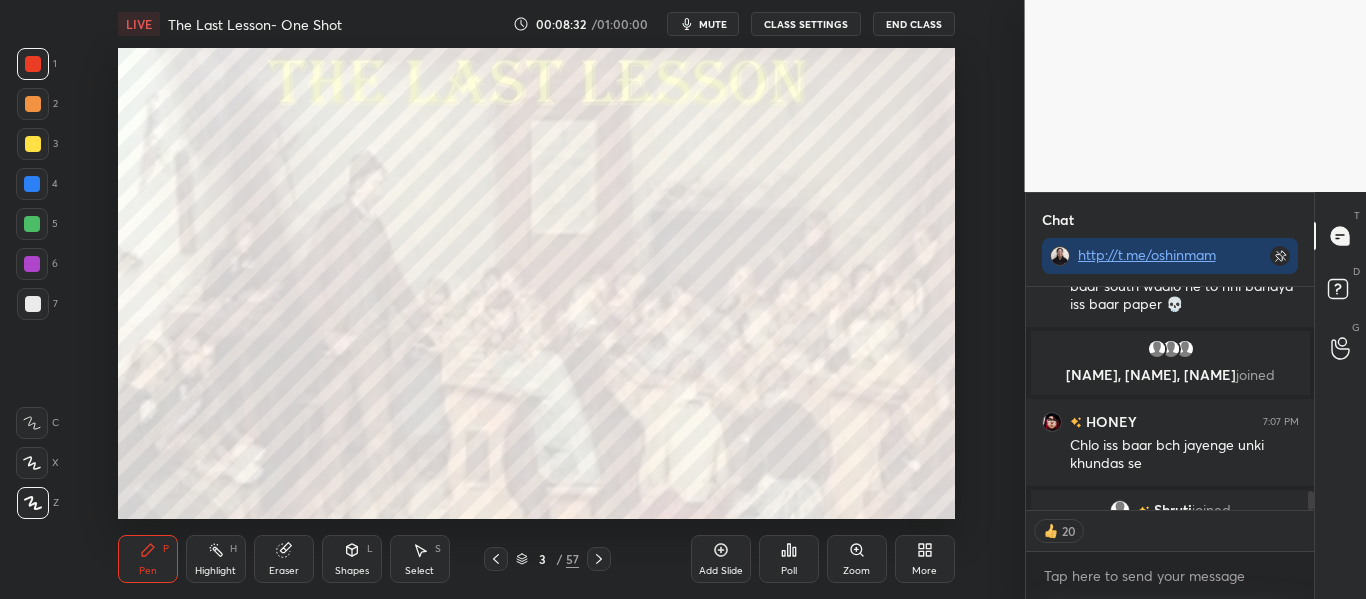 scroll, scrollTop: 2356, scrollLeft: 0, axis: vertical 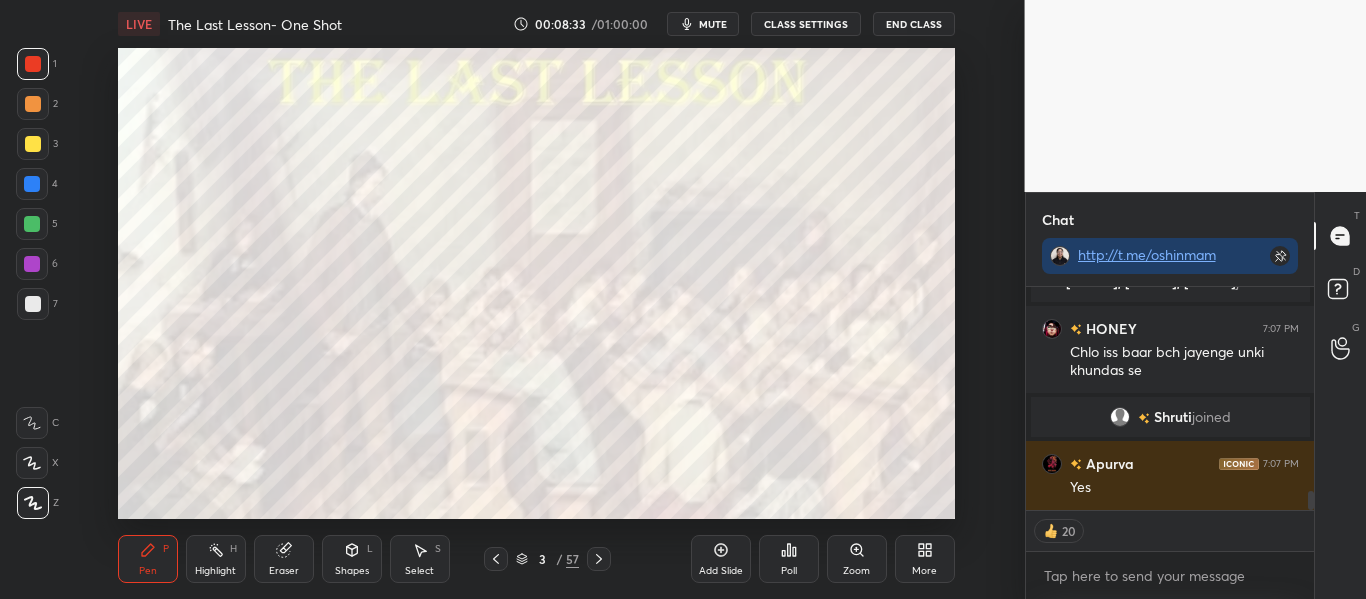 type 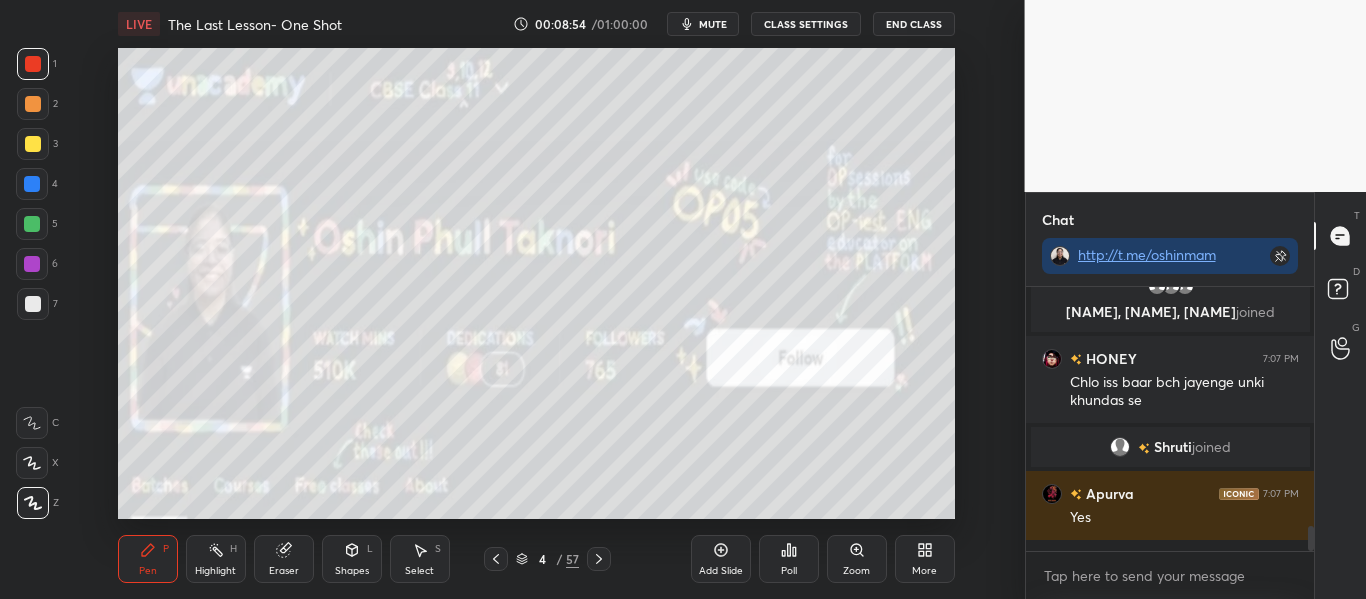 scroll, scrollTop: 7, scrollLeft: 7, axis: both 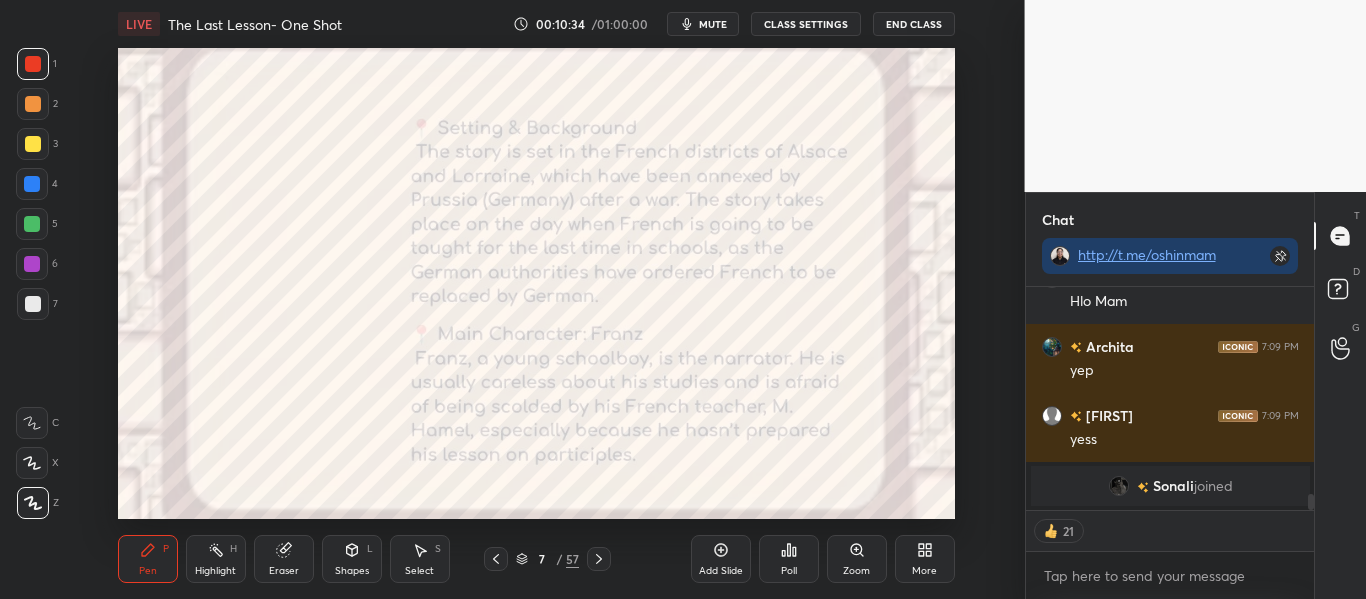 type on "x" 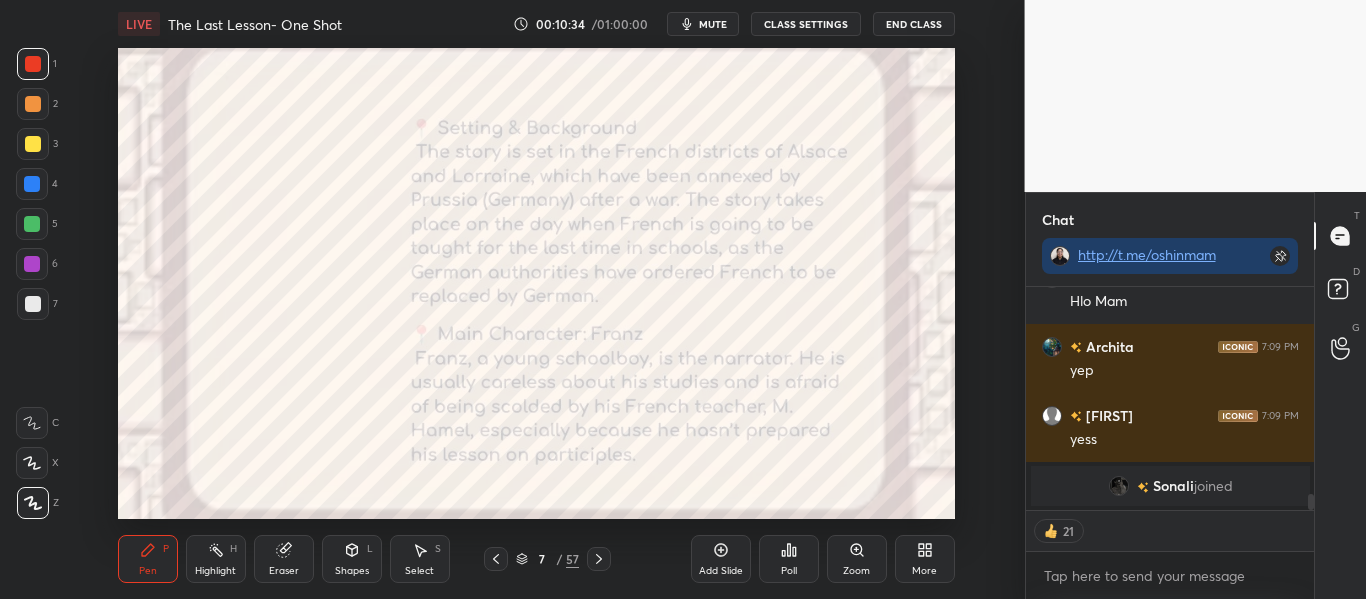 scroll, scrollTop: 7, scrollLeft: 7, axis: both 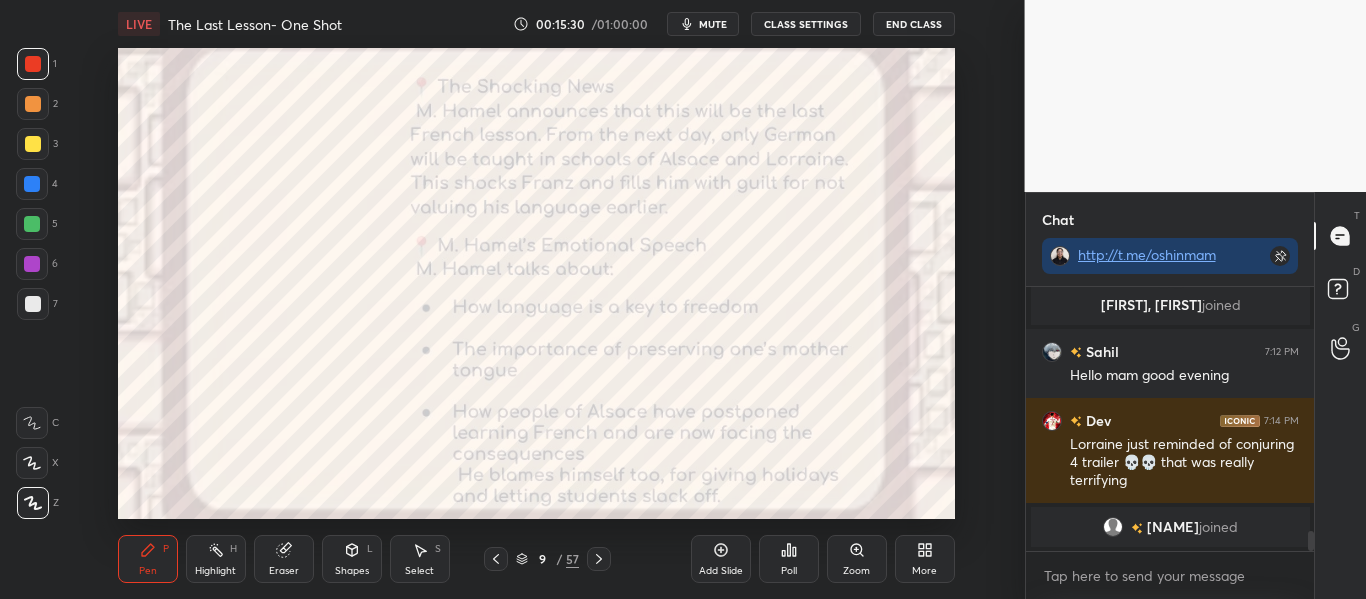 click on "mute" at bounding box center [713, 24] 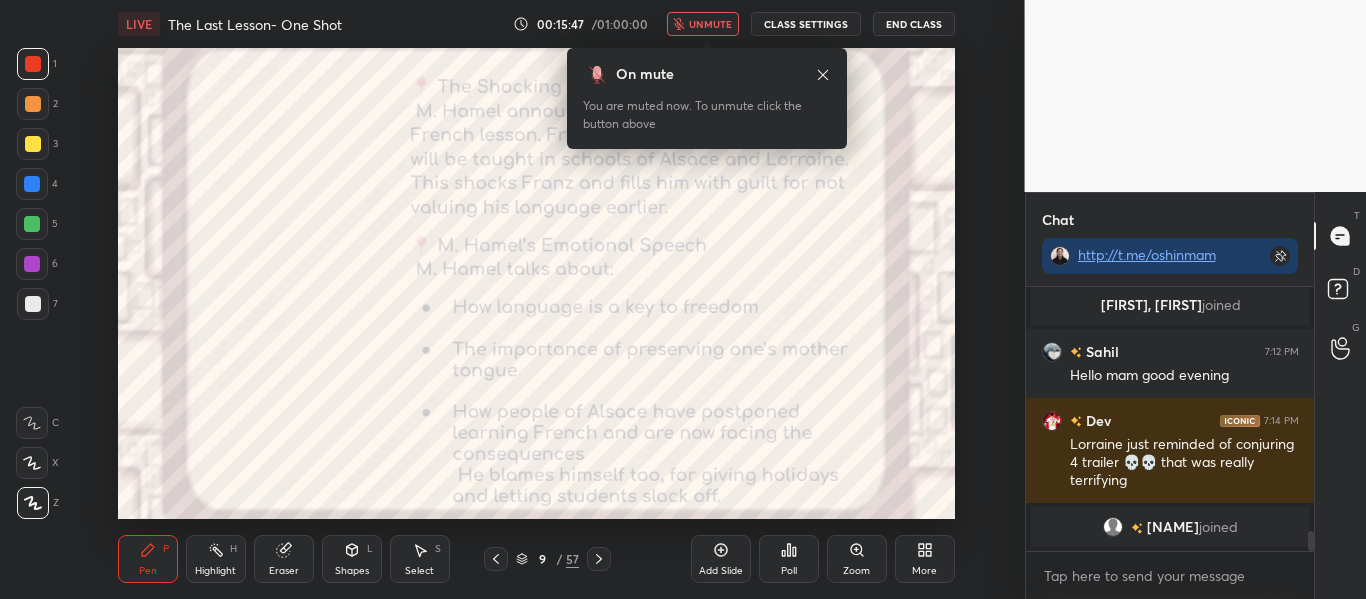 click on "unmute" at bounding box center [710, 24] 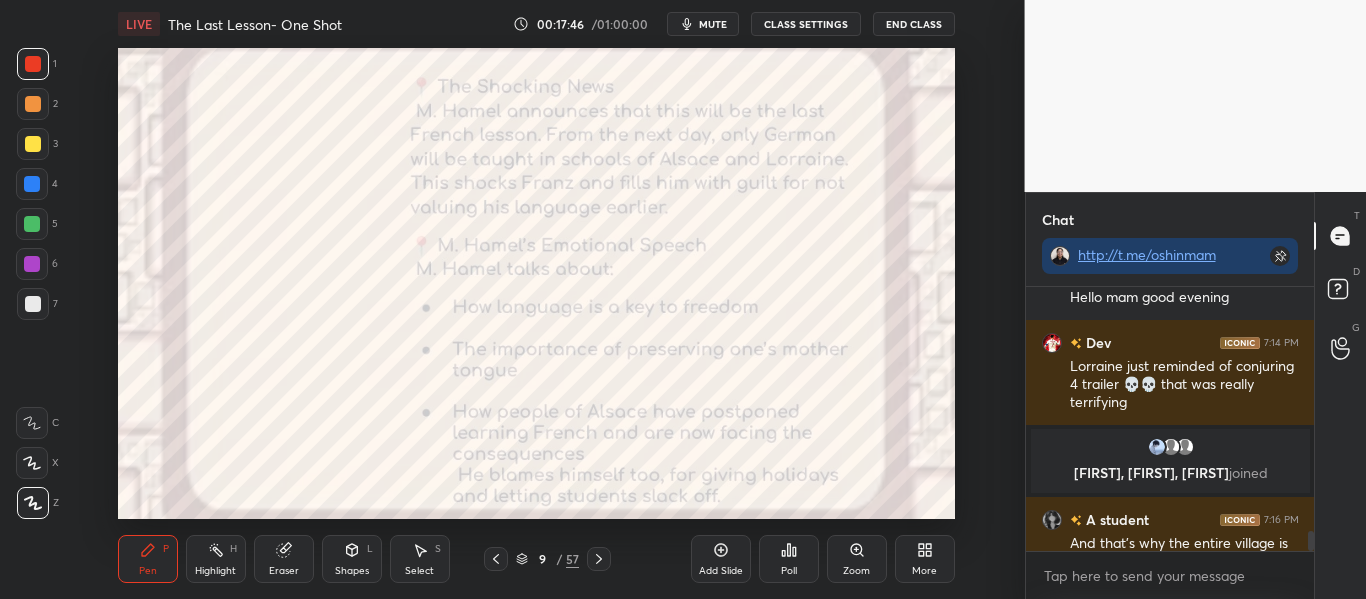 scroll, scrollTop: 3221, scrollLeft: 0, axis: vertical 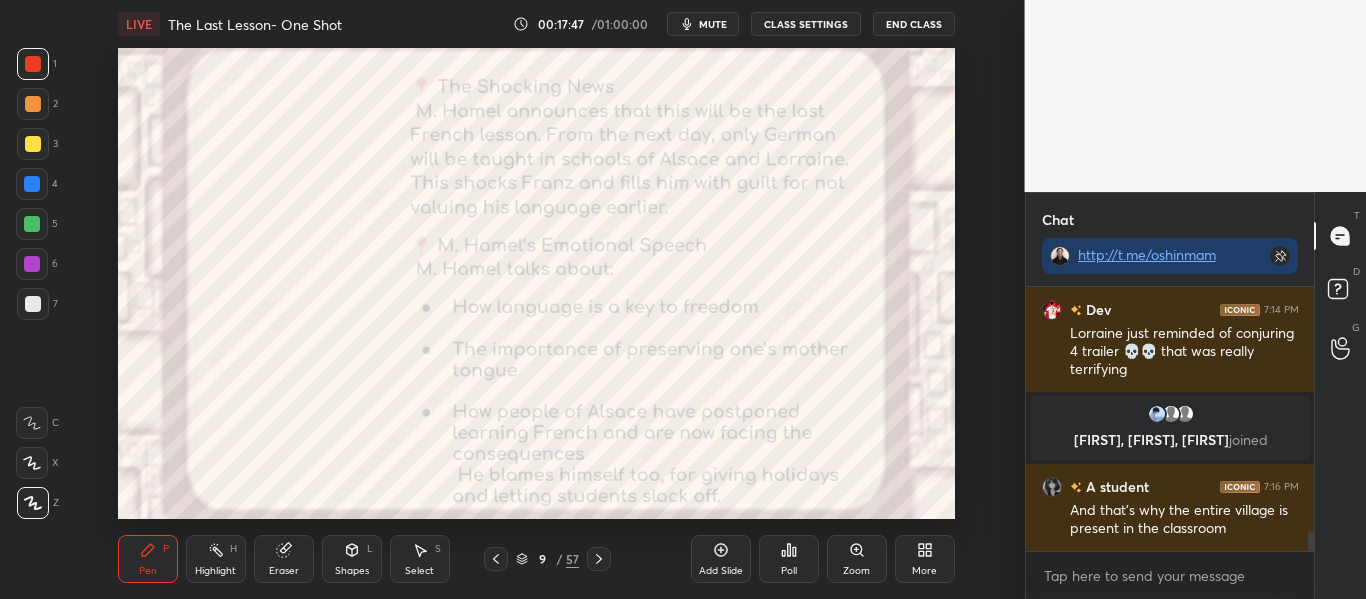 type 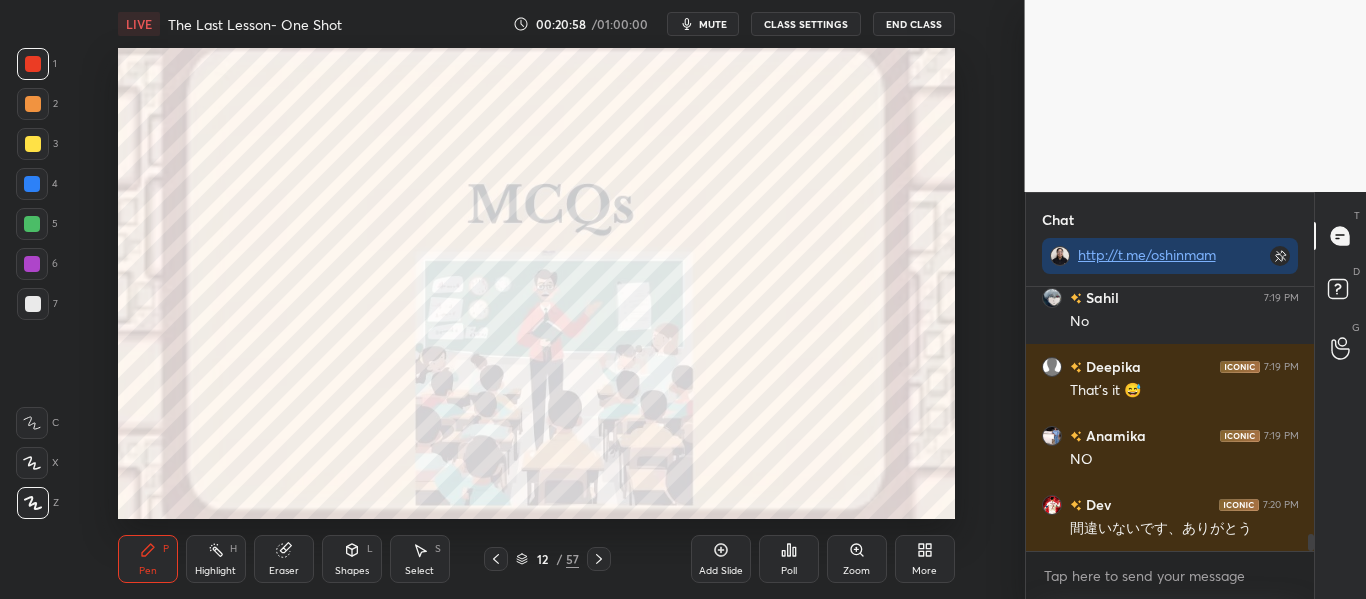 scroll, scrollTop: 3961, scrollLeft: 0, axis: vertical 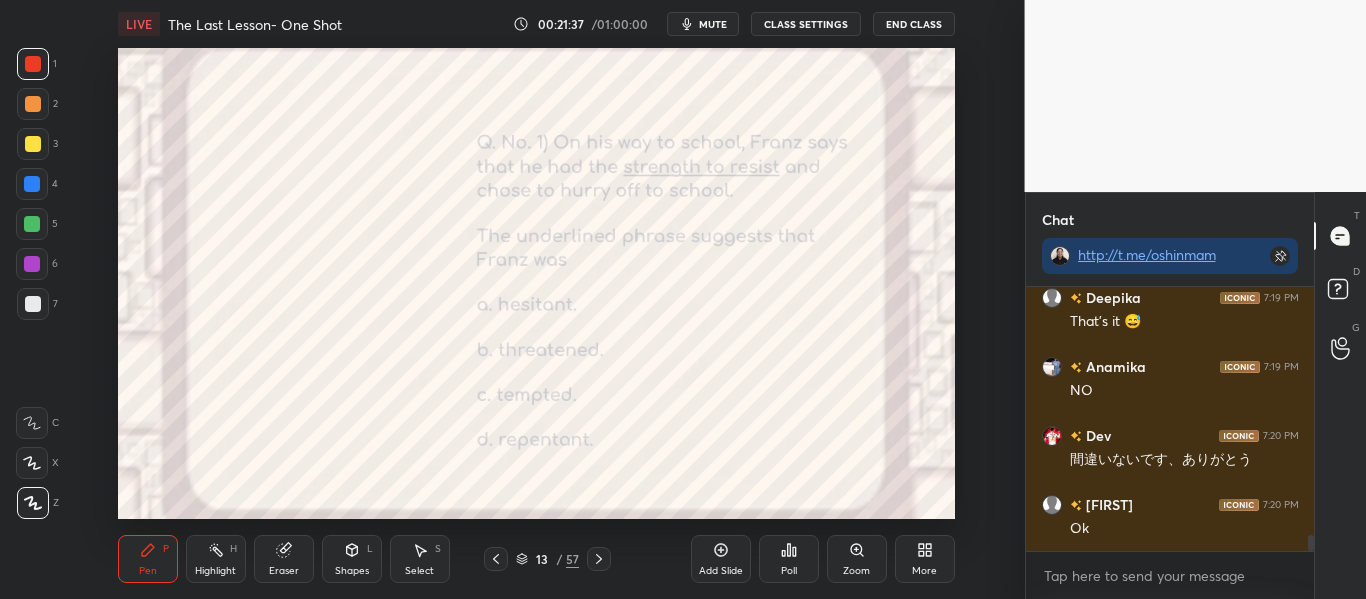 click on "Poll" at bounding box center (789, 559) 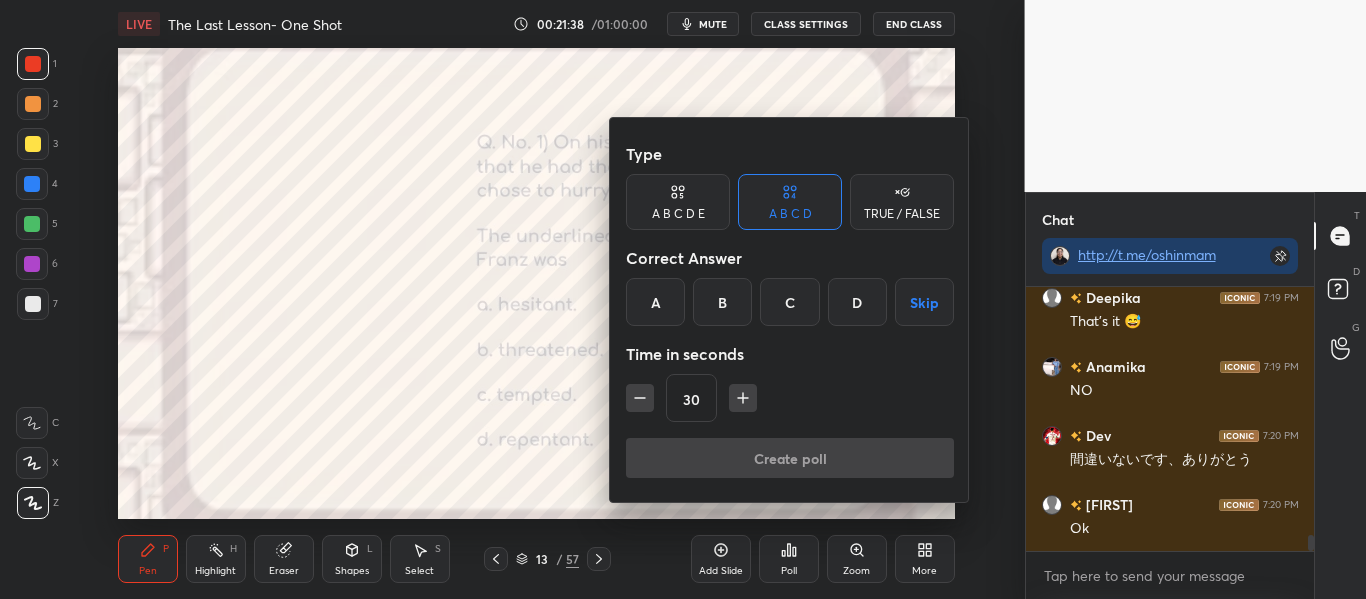 click on "C" at bounding box center (789, 302) 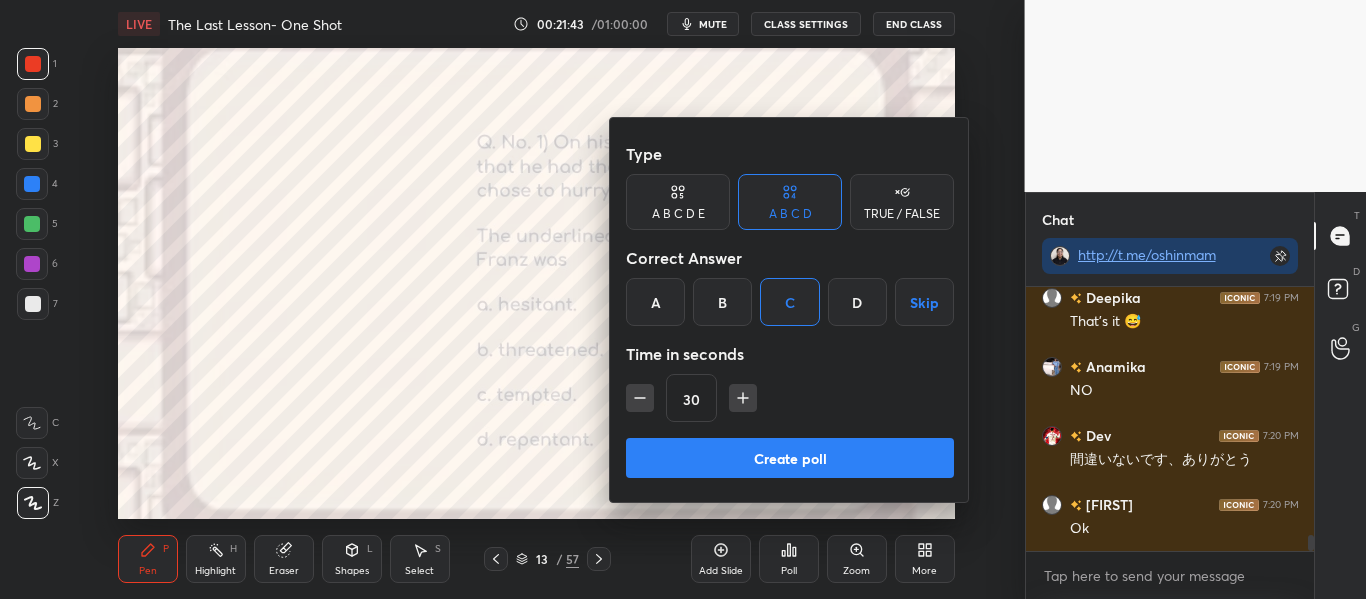click on "Create poll" at bounding box center (790, 458) 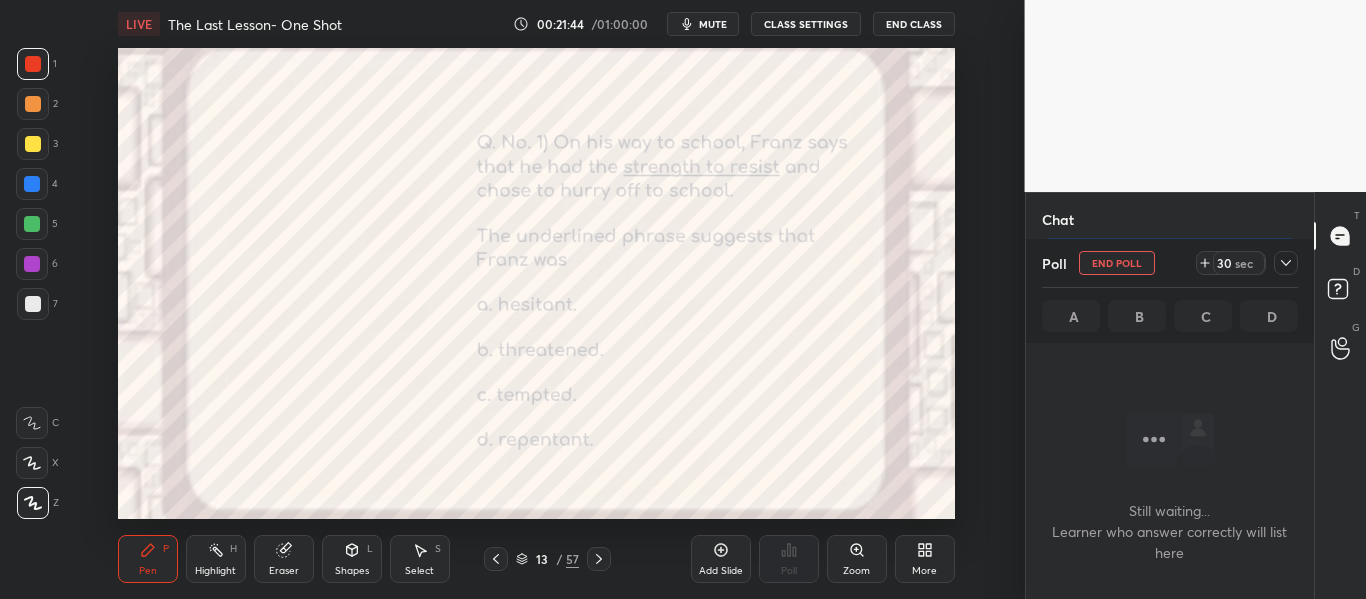 scroll, scrollTop: 216, scrollLeft: 282, axis: both 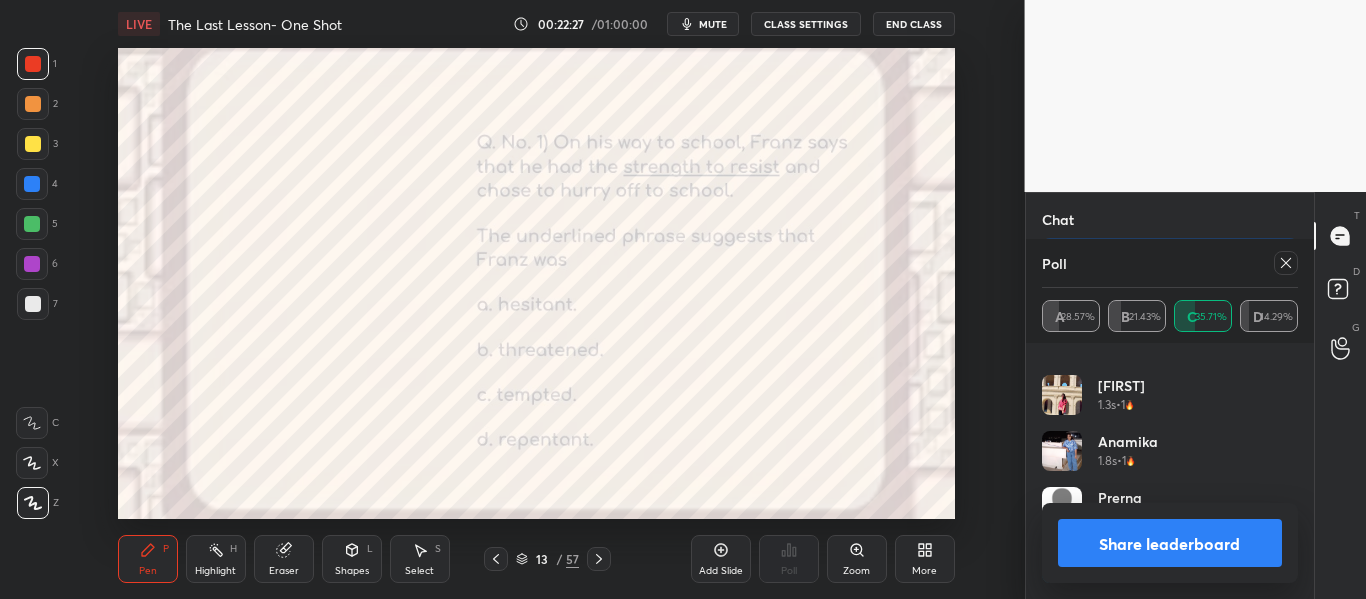 click at bounding box center (1286, 263) 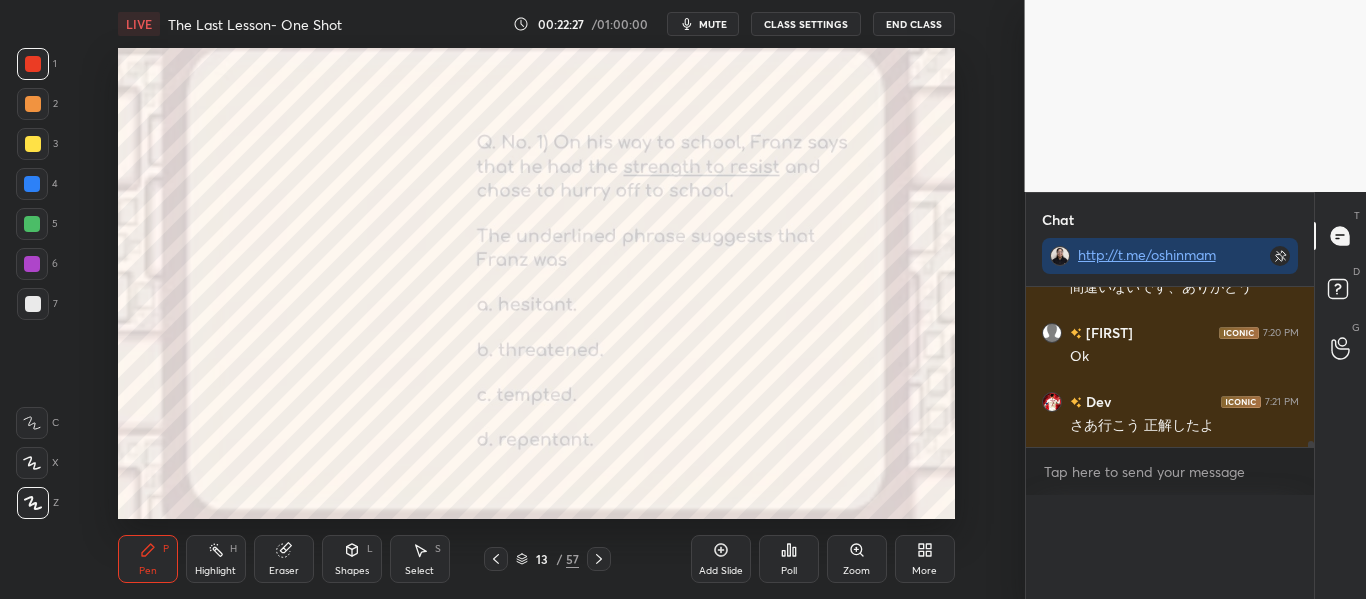 scroll, scrollTop: 0, scrollLeft: 0, axis: both 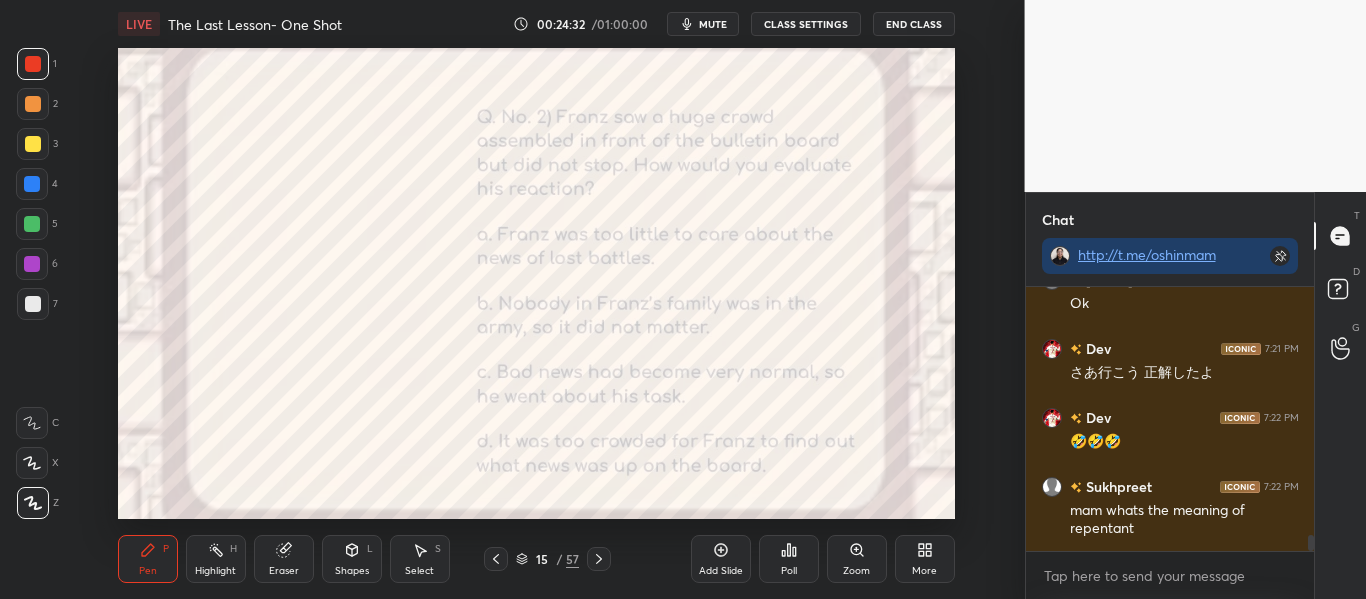 click on "Poll" at bounding box center (789, 559) 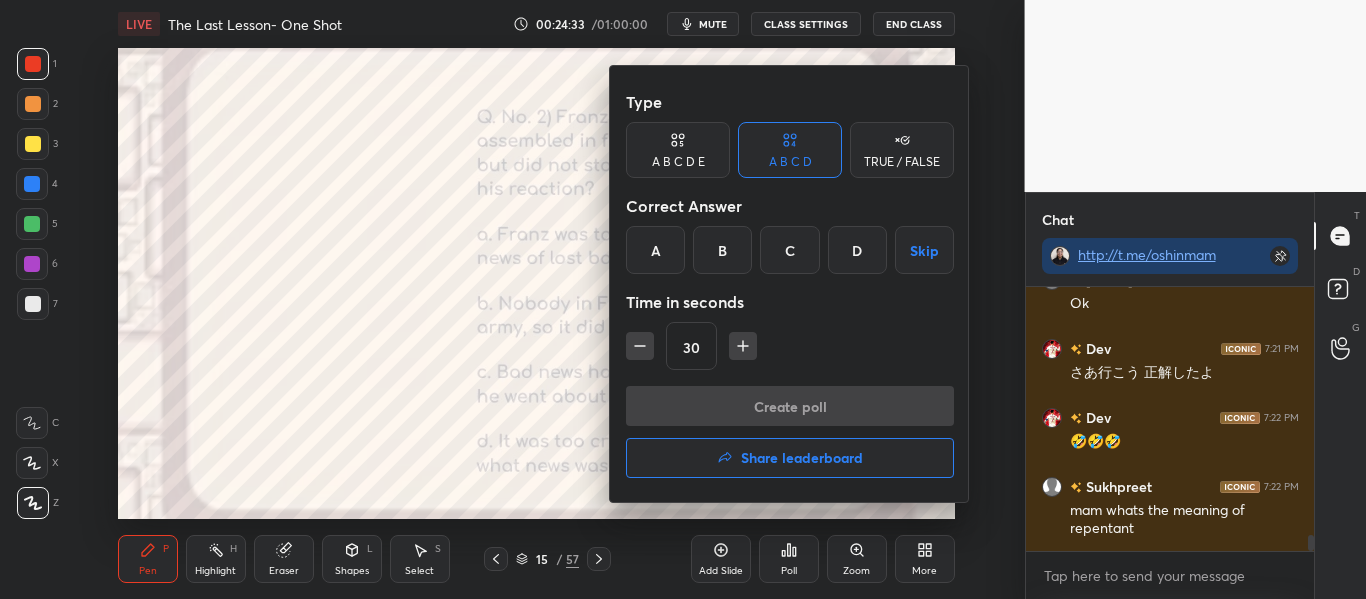 click on "C" at bounding box center [789, 250] 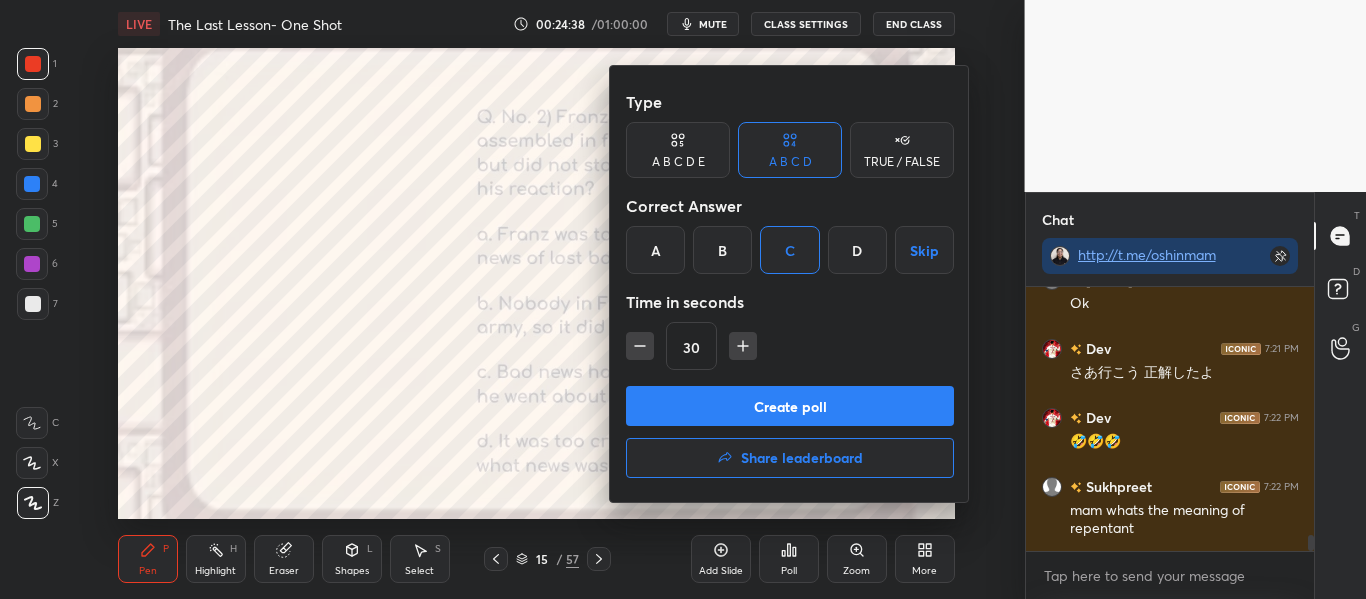 click on "Create poll" at bounding box center [790, 406] 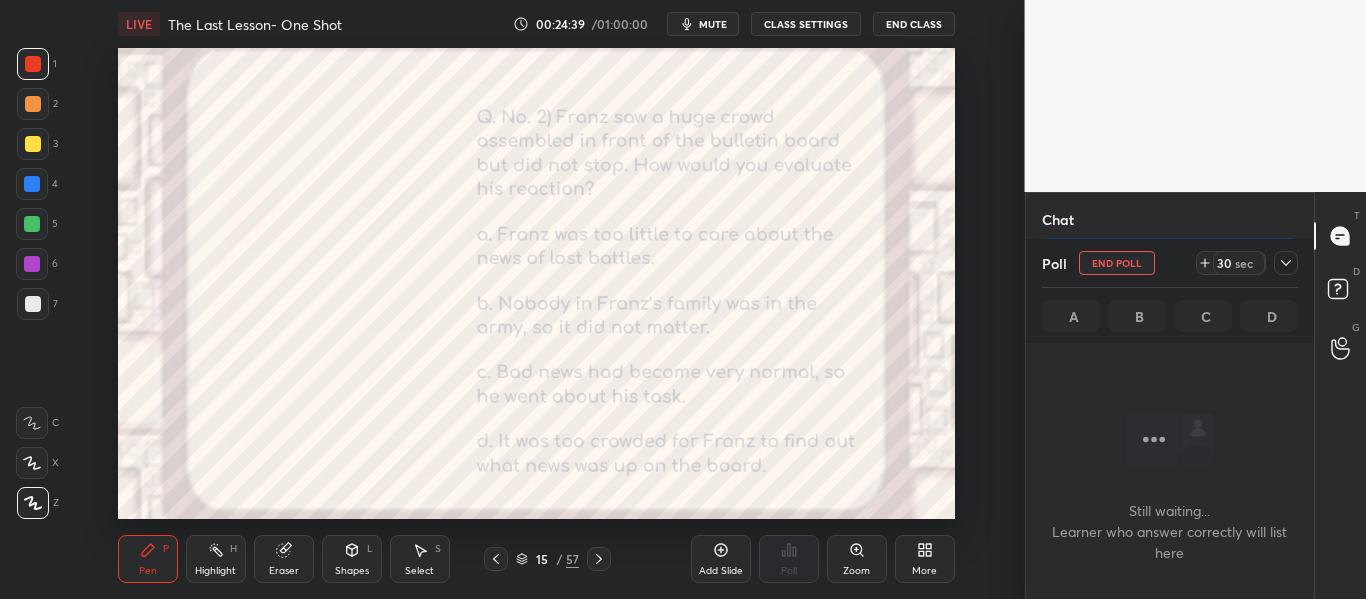 scroll, scrollTop: 160, scrollLeft: 282, axis: both 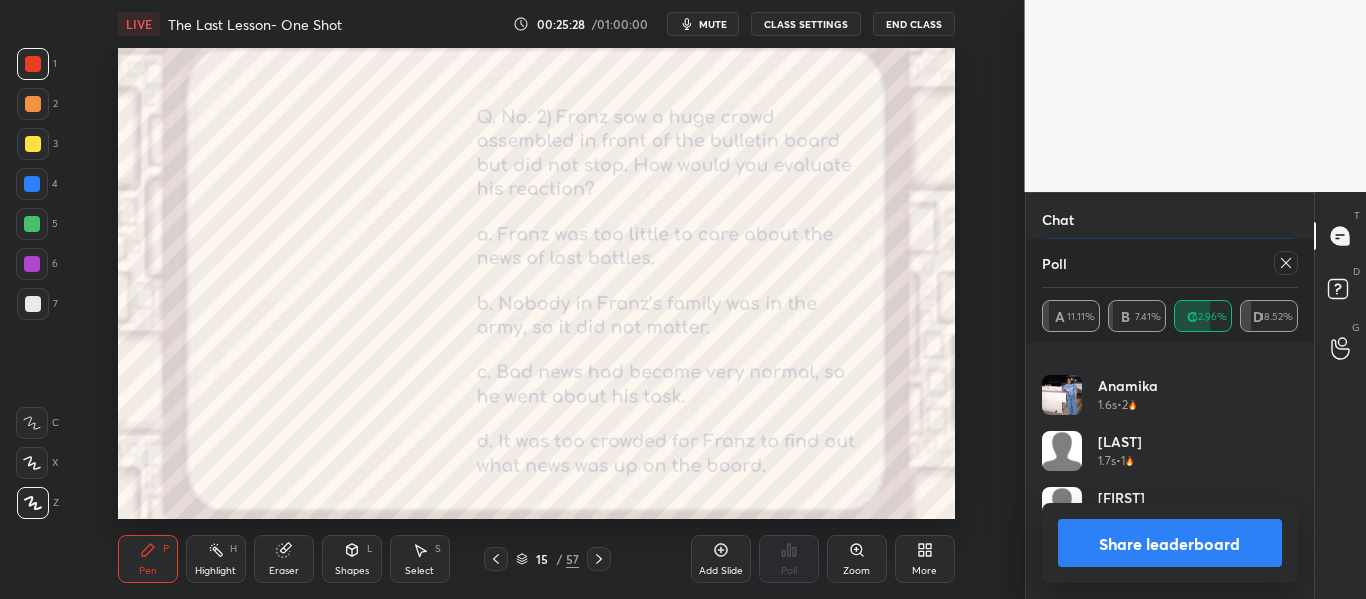 click on "Share leaderboard" at bounding box center [1170, 543] 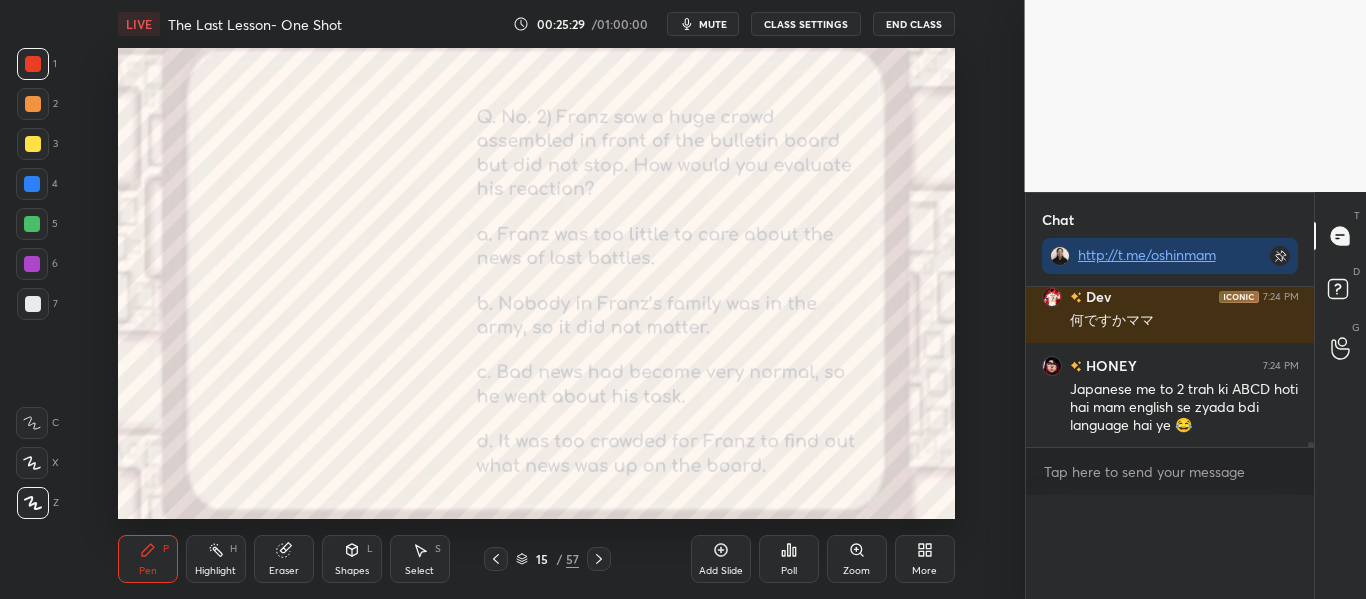 scroll, scrollTop: 0, scrollLeft: 0, axis: both 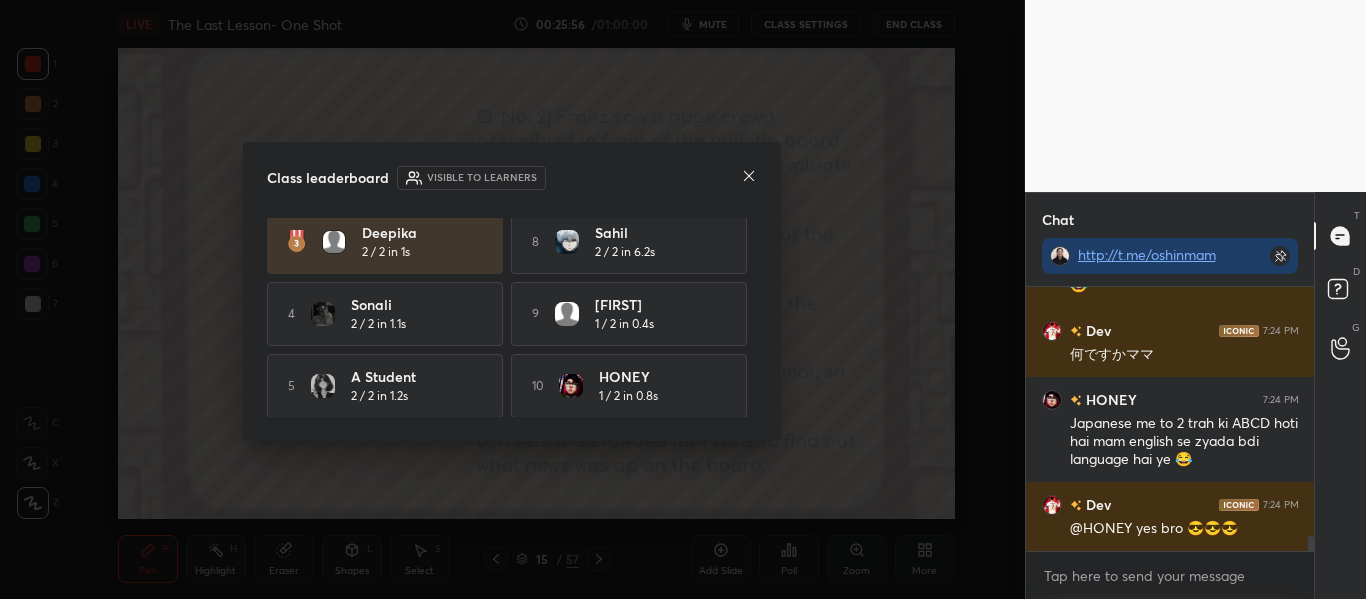click 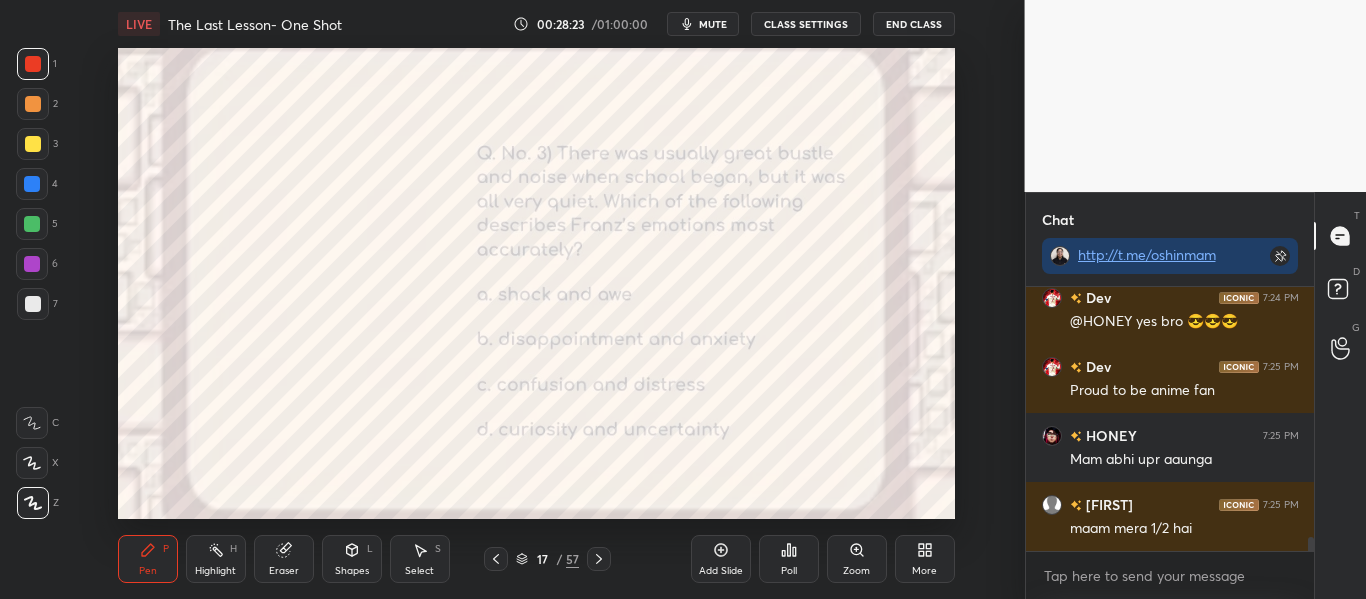 scroll, scrollTop: 4774, scrollLeft: 0, axis: vertical 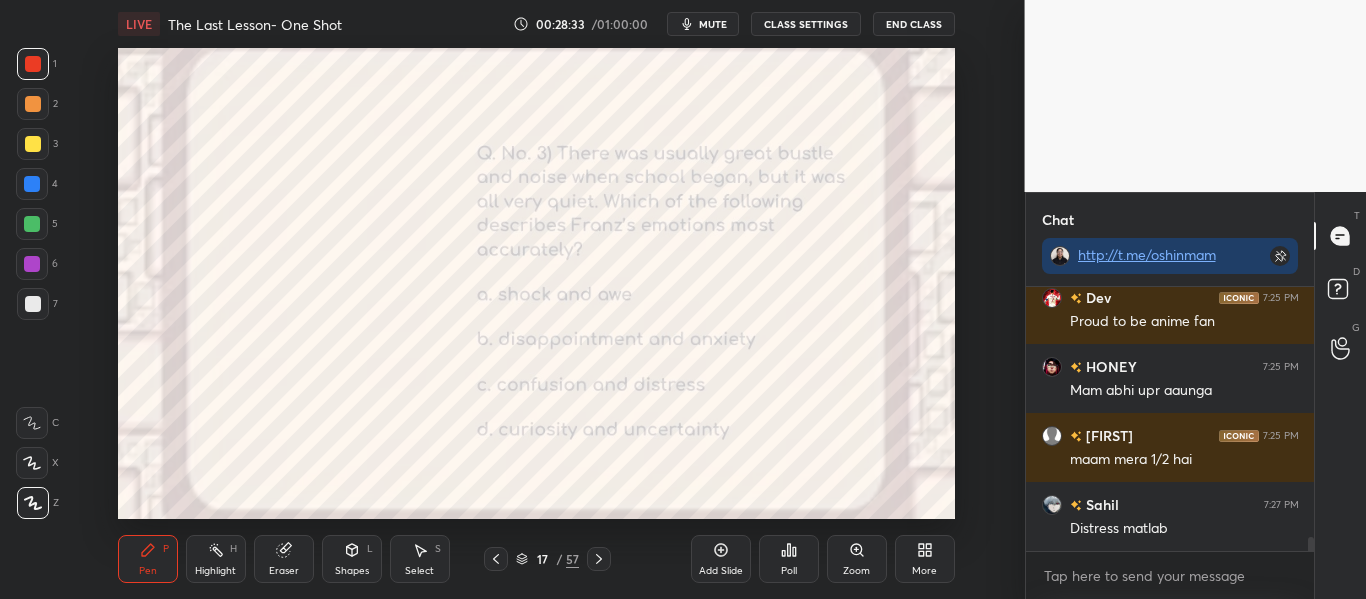 click on "Poll" at bounding box center [789, 559] 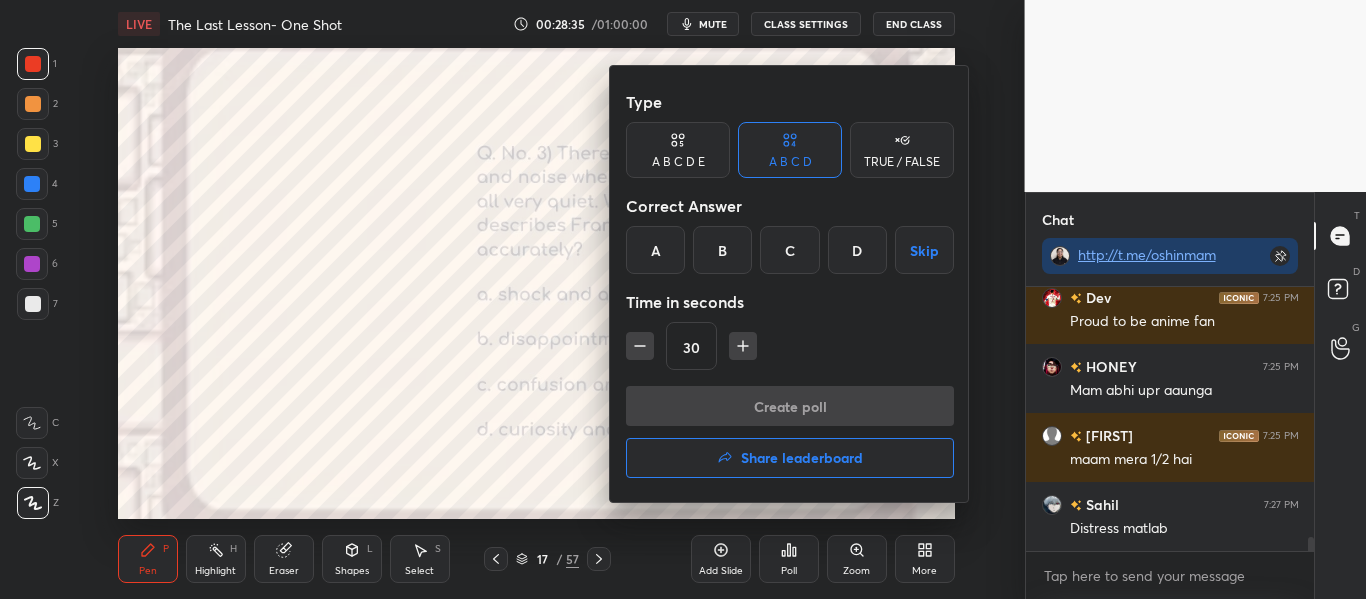 click on "B" at bounding box center [722, 250] 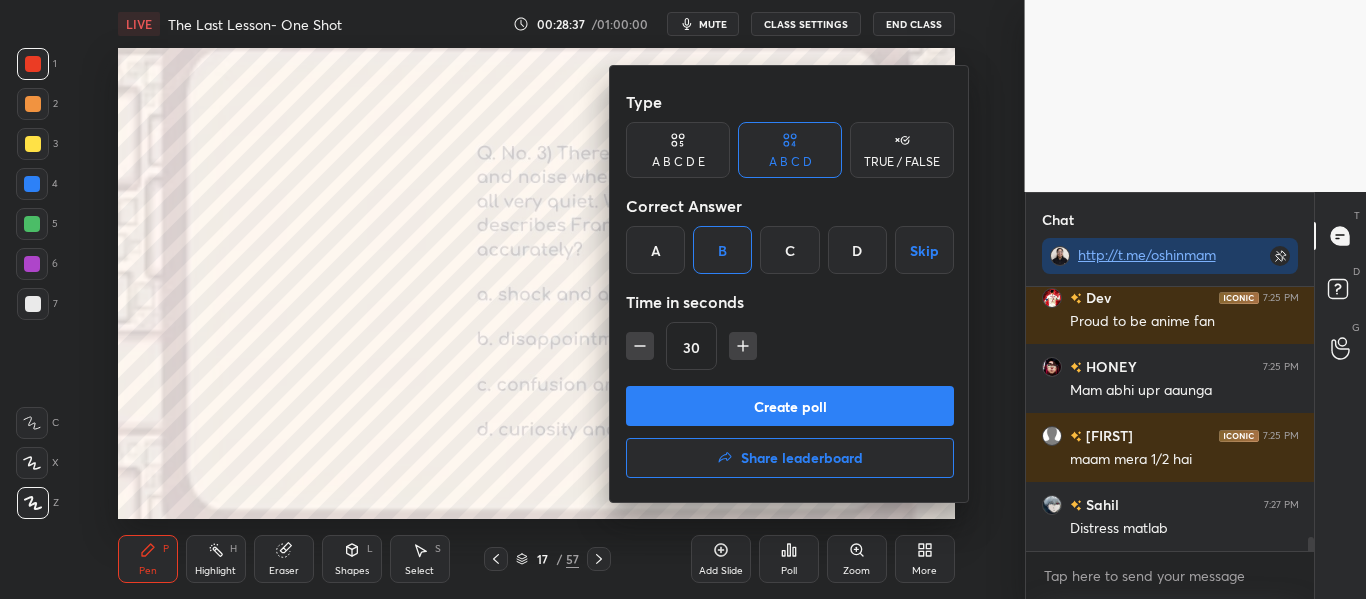 click on "Create poll" at bounding box center (790, 406) 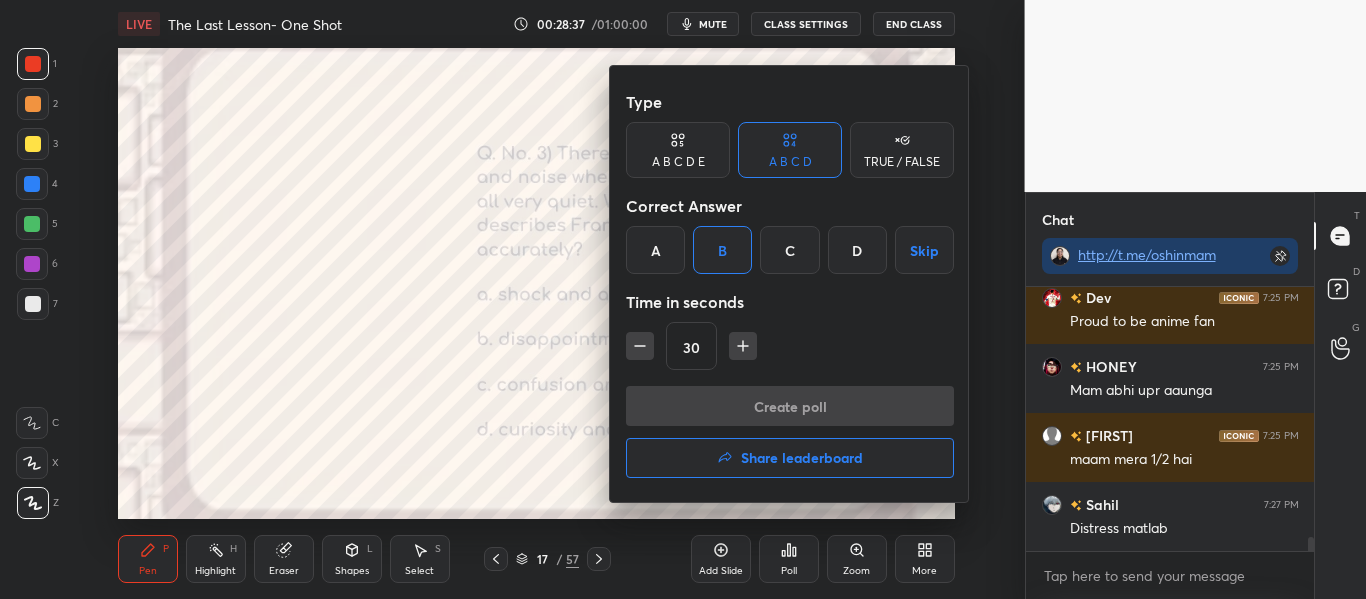 scroll, scrollTop: 216, scrollLeft: 282, axis: both 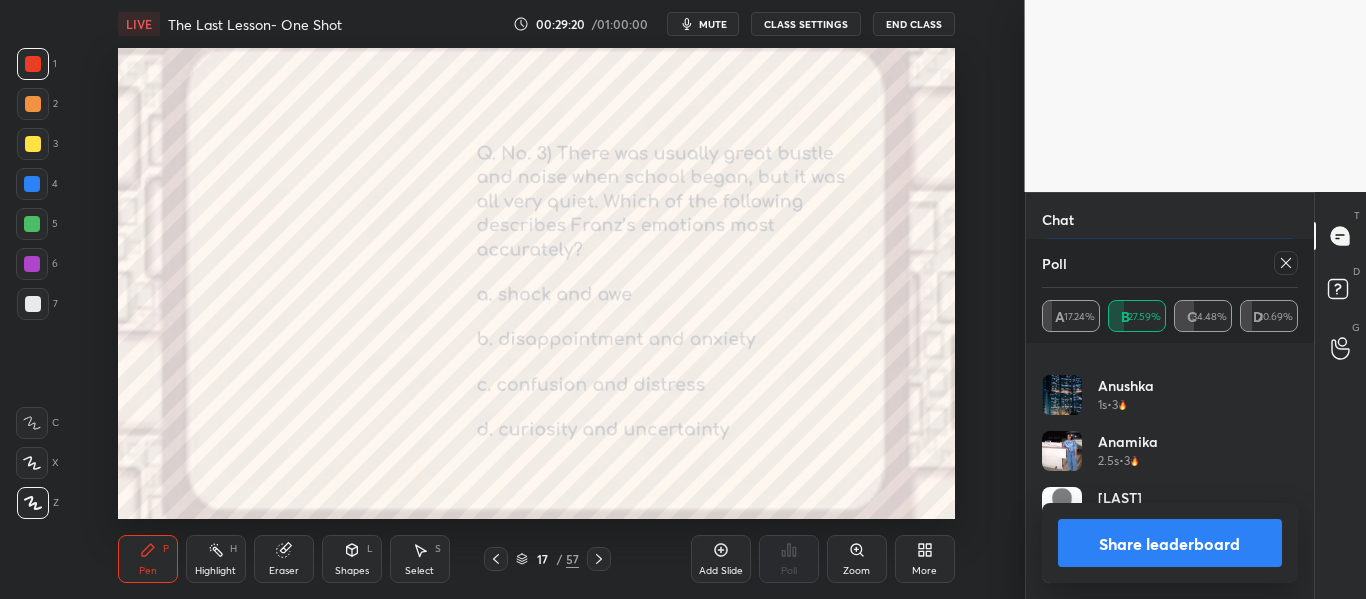 click 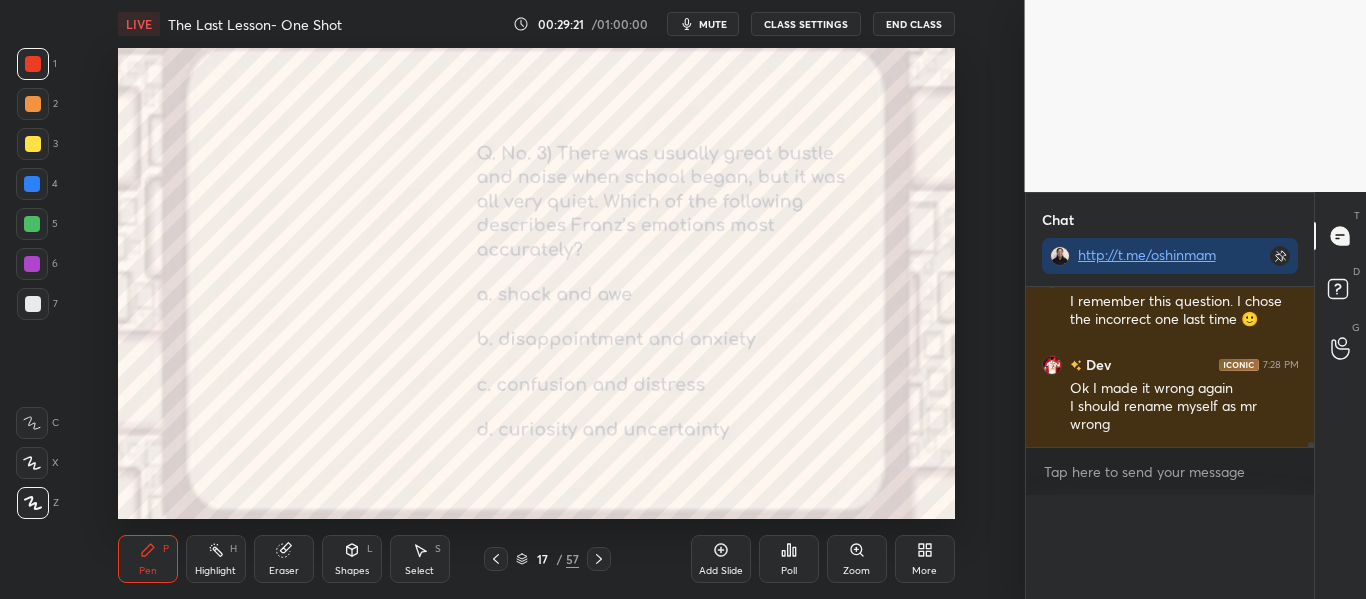 scroll, scrollTop: 0, scrollLeft: 0, axis: both 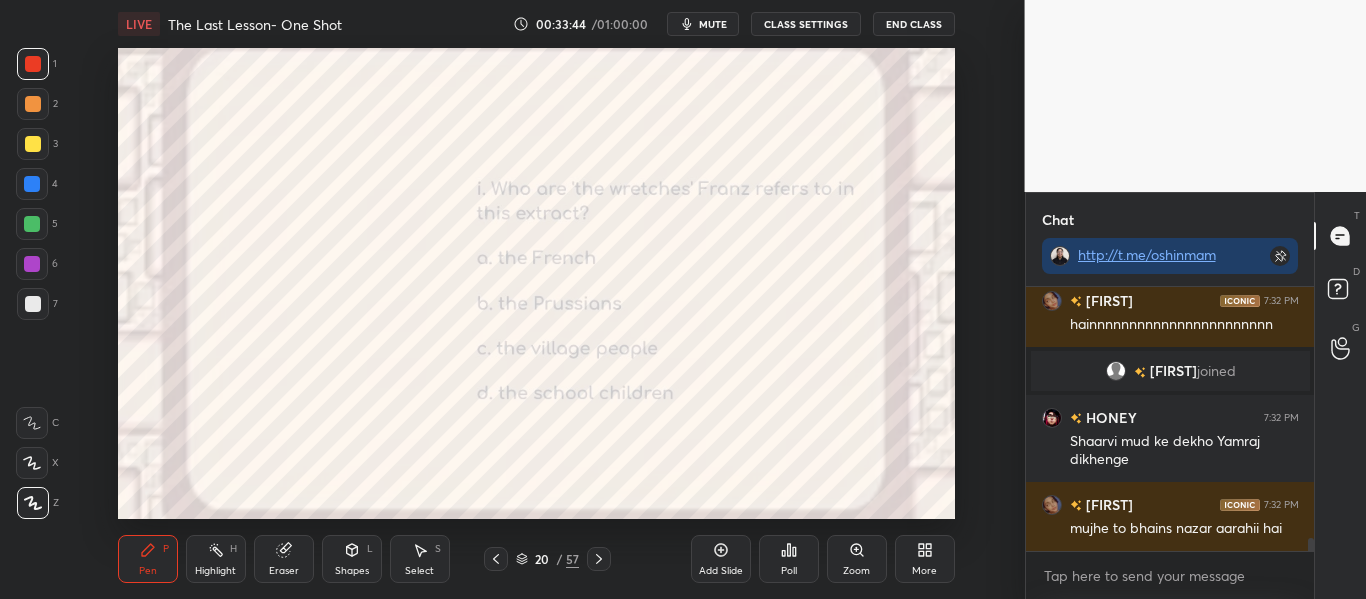 click on "Poll" at bounding box center [789, 559] 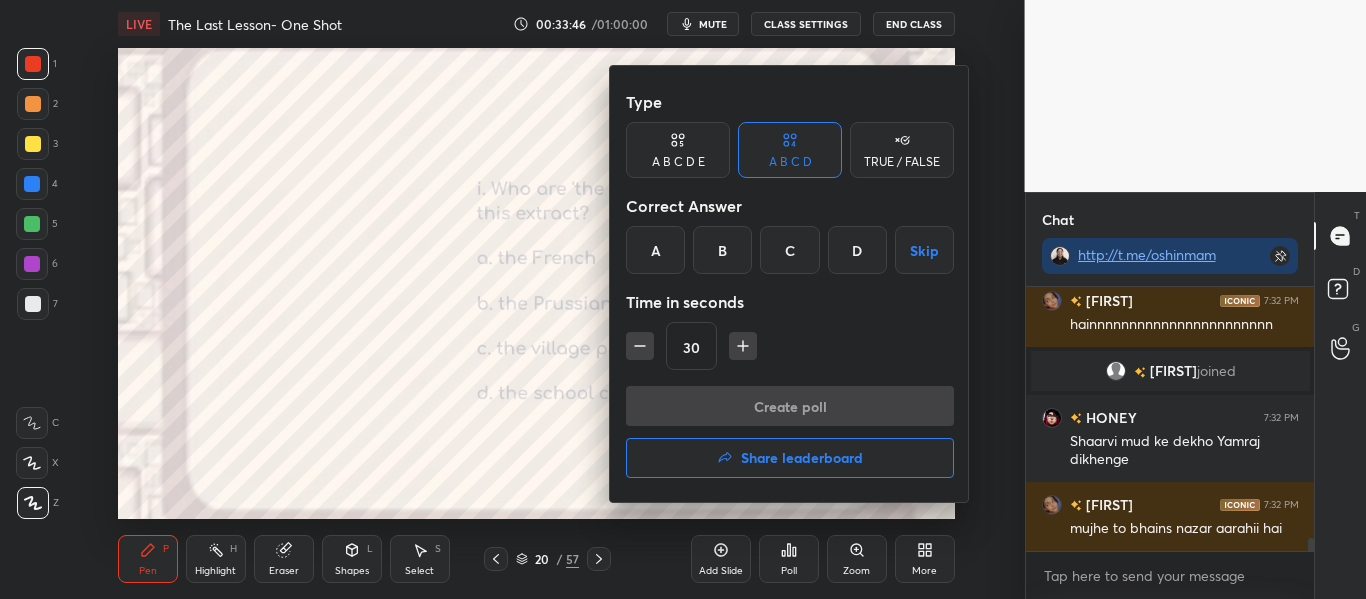 click on "B" at bounding box center (722, 250) 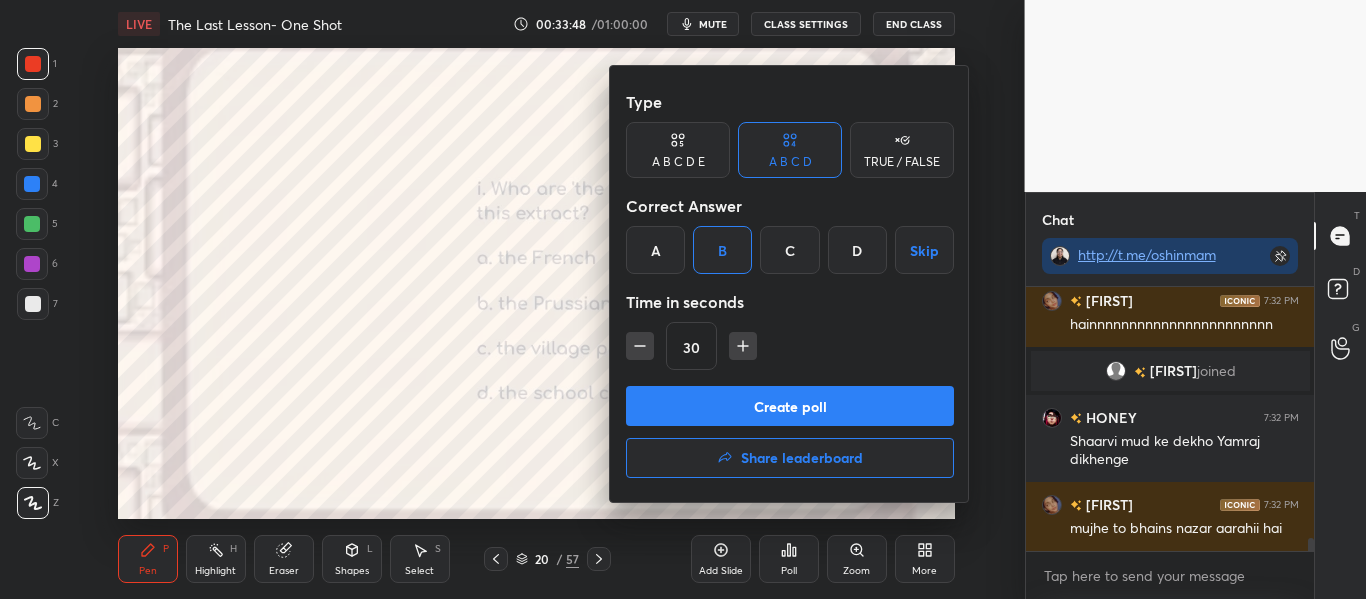 click on "Create poll" at bounding box center (790, 406) 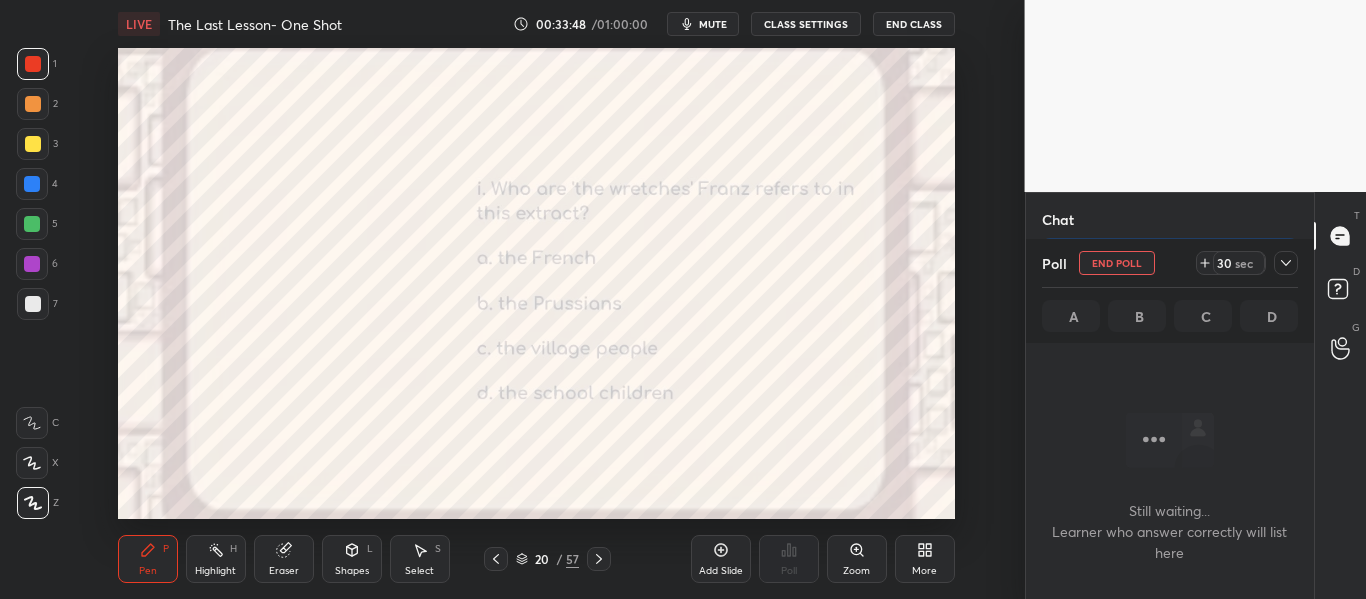 scroll, scrollTop: 160, scrollLeft: 282, axis: both 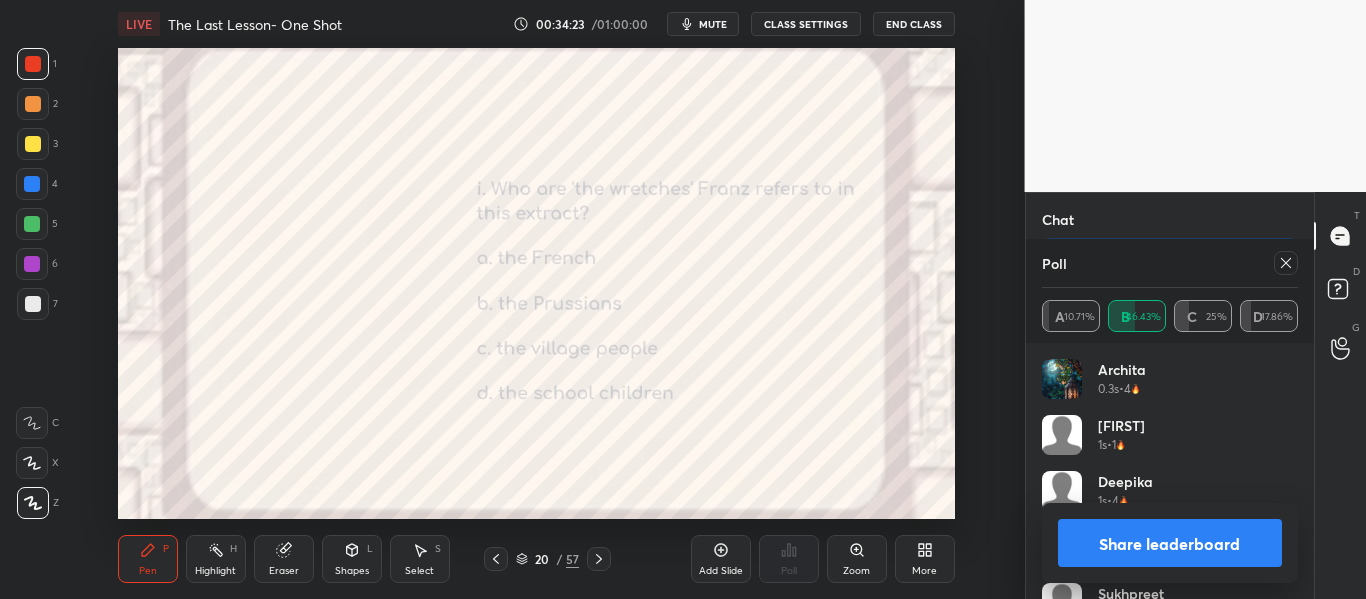 drag, startPoint x: 1292, startPoint y: 412, endPoint x: 1288, endPoint y: 441, distance: 29.274563 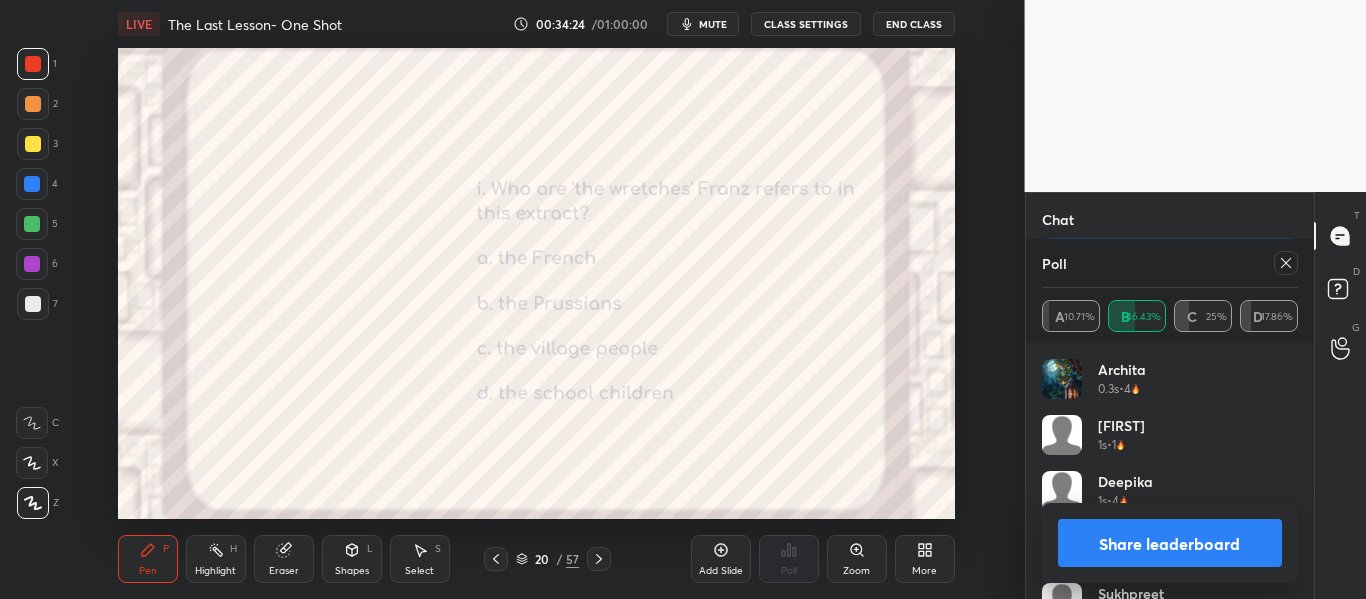 scroll, scrollTop: 5397, scrollLeft: 0, axis: vertical 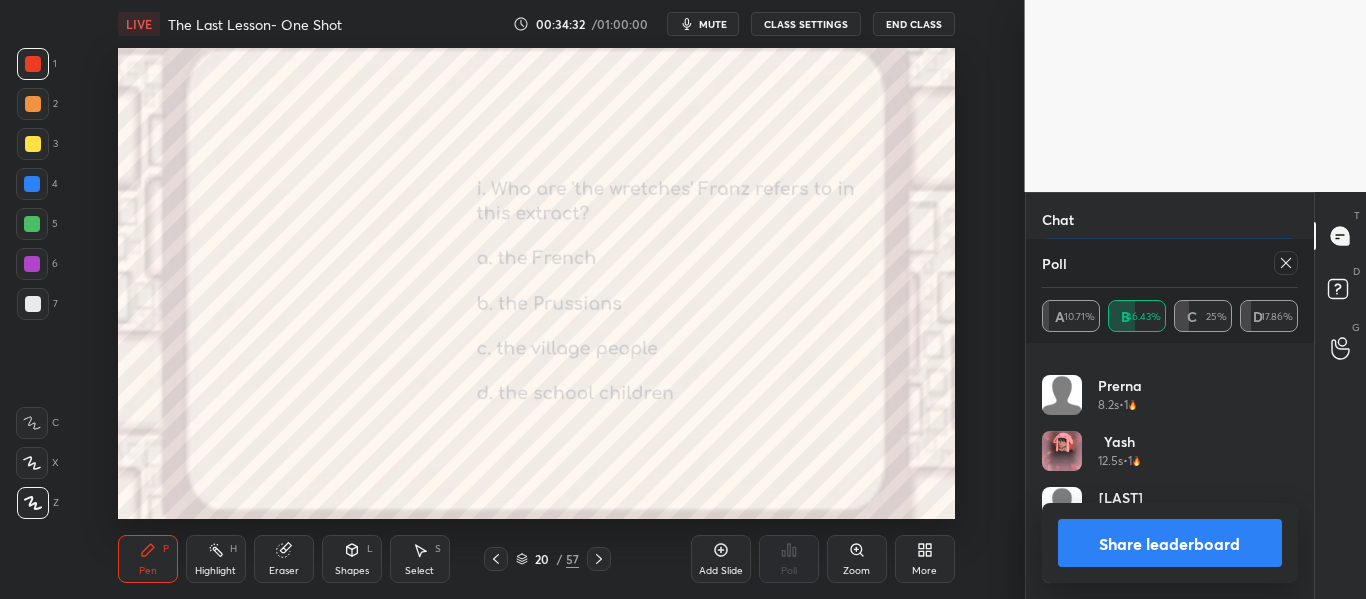 click on "Share leaderboard" at bounding box center [1170, 543] 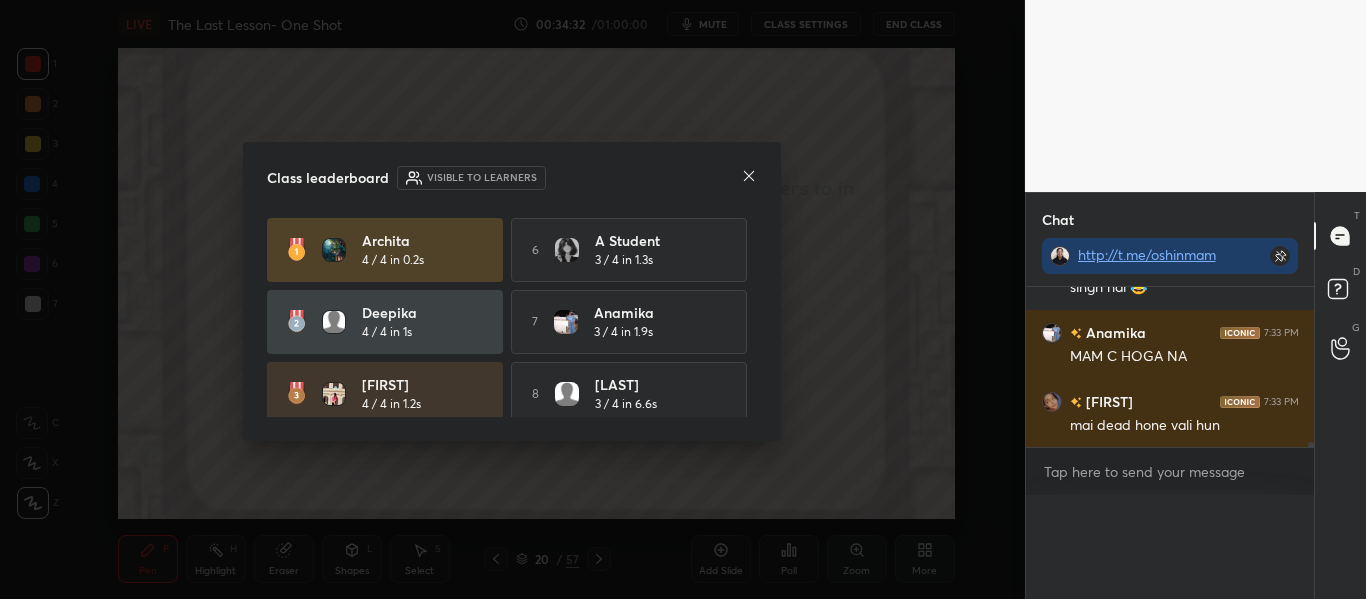 scroll, scrollTop: 0, scrollLeft: 0, axis: both 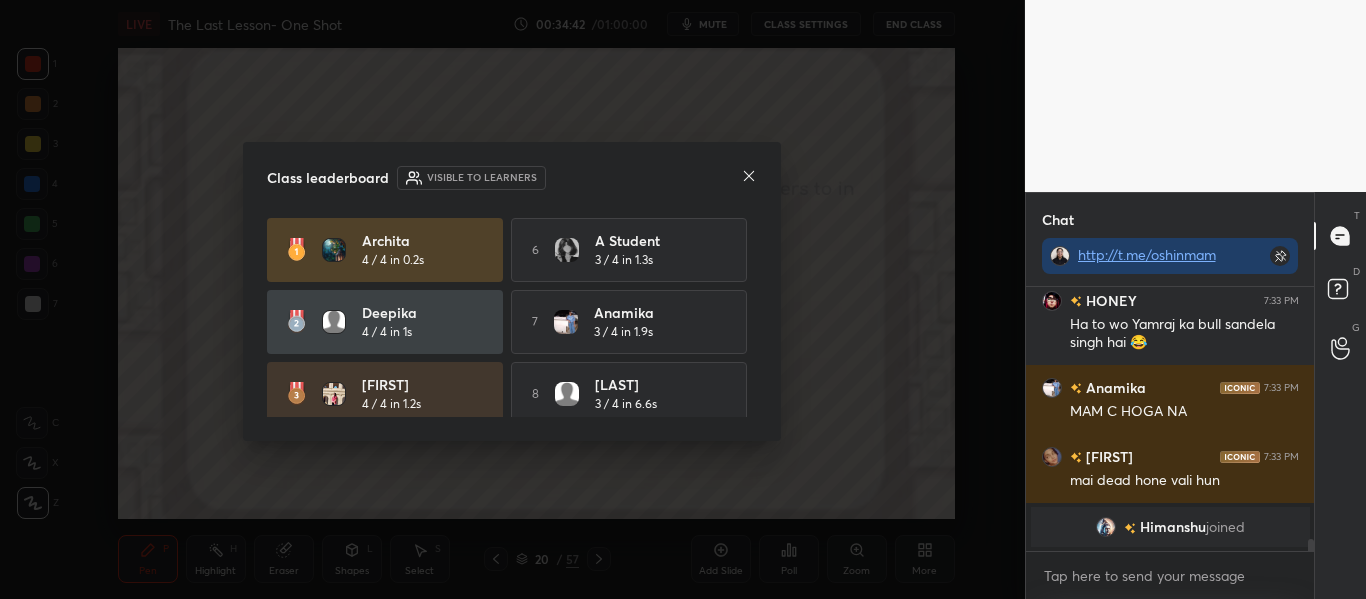 drag, startPoint x: 750, startPoint y: 248, endPoint x: 743, endPoint y: 294, distance: 46.52956 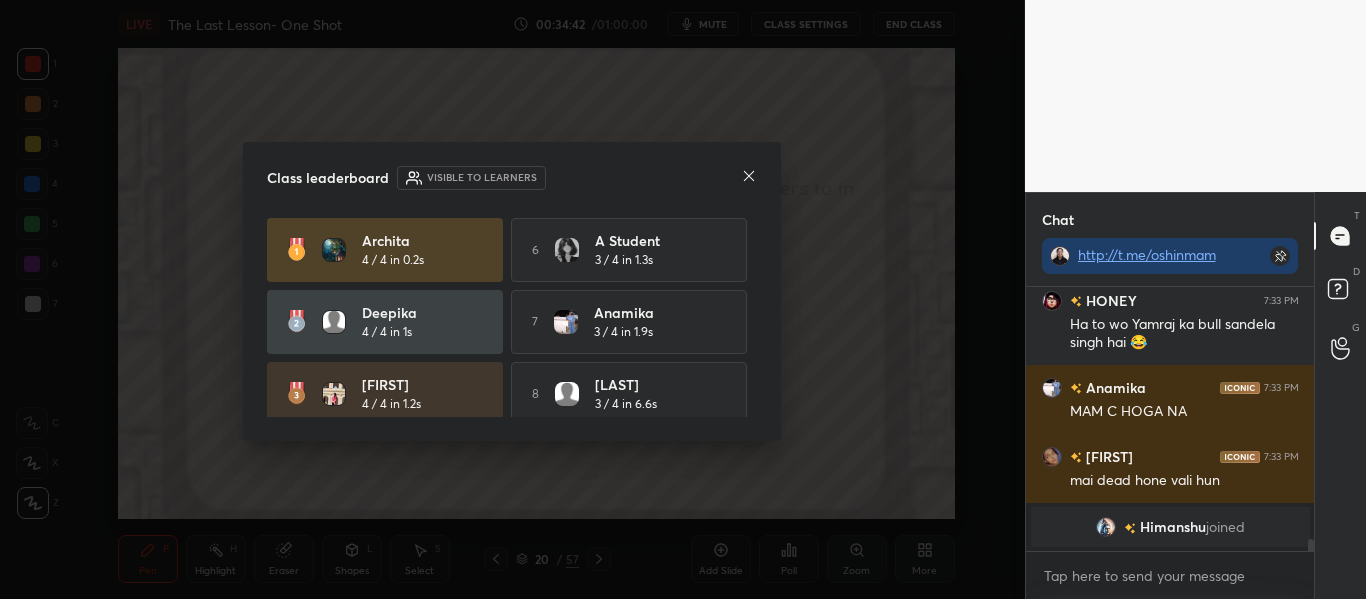 click on "[FIRST] 4 / 4 in 0.2s 6 A student 3 / 4 in 1.3s [LAST] 4 / 4 in 1s 7 [FIRST] 3 / 4 in 1.9s [LAST] 4 / 4 in 1.2s 8 [FIRST] 3 / 4 in 6.6s 4 [FIRST] 4 / 4 in 1.2s 9 [FIRST] 2 / 4 in 1.4s 5 [FIRST] 3 / 4 in 1s 10 [FIRST] 2 / 4 in 5.8s" at bounding box center [512, 394] 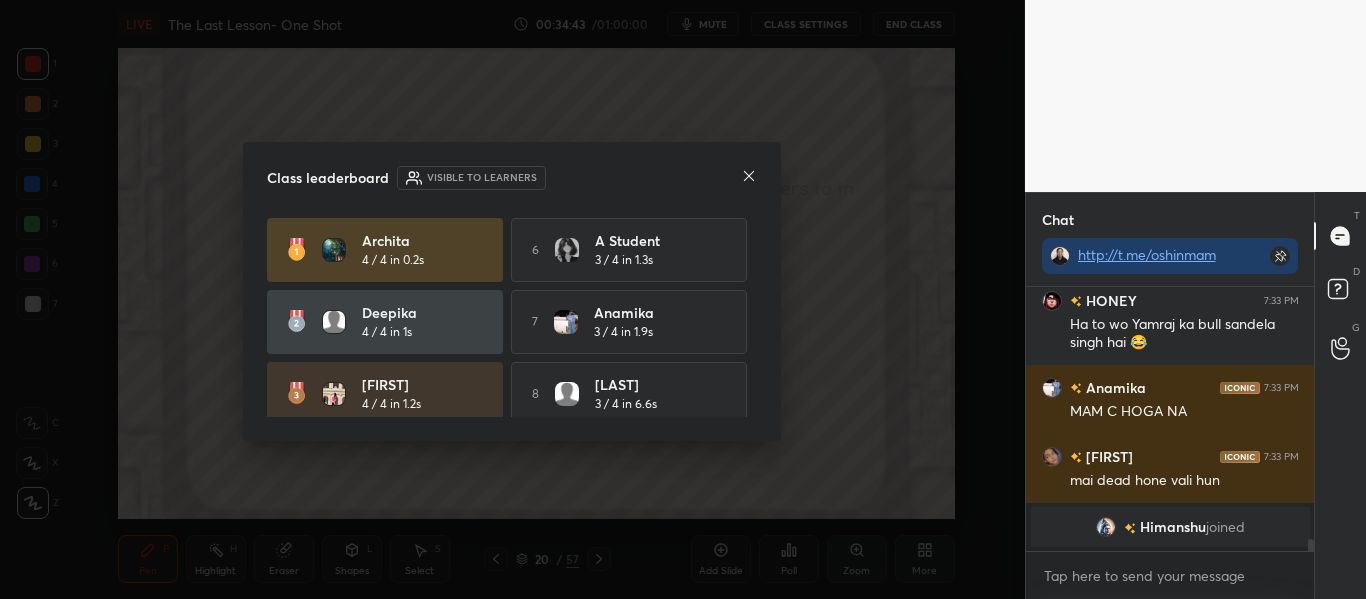 click on "[FIRST] 4 / 4 in 0.2s 6 A student 3 / 4 in 1.3s [LAST] 4 / 4 in 1s 7 [FIRST] 3 / 4 in 1.9s [LAST] 4 / 4 in 1.2s 8 [FIRST] 3 / 4 in 6.6s 4 [FIRST] 4 / 4 in 1.2s 9 [FIRST] 2 / 4 in 1.4s 5 [FIRST] 3 / 4 in 1s 10 [FIRST] 2 / 4 in 5.8s" at bounding box center (512, 394) 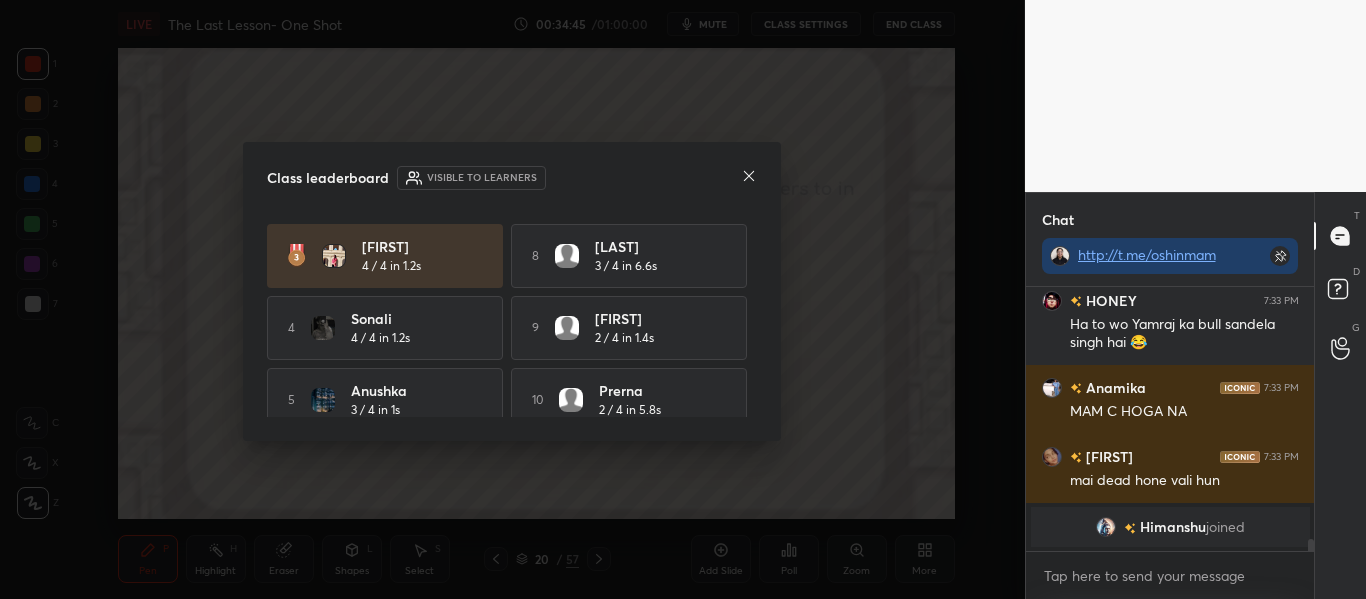 scroll, scrollTop: 158, scrollLeft: 0, axis: vertical 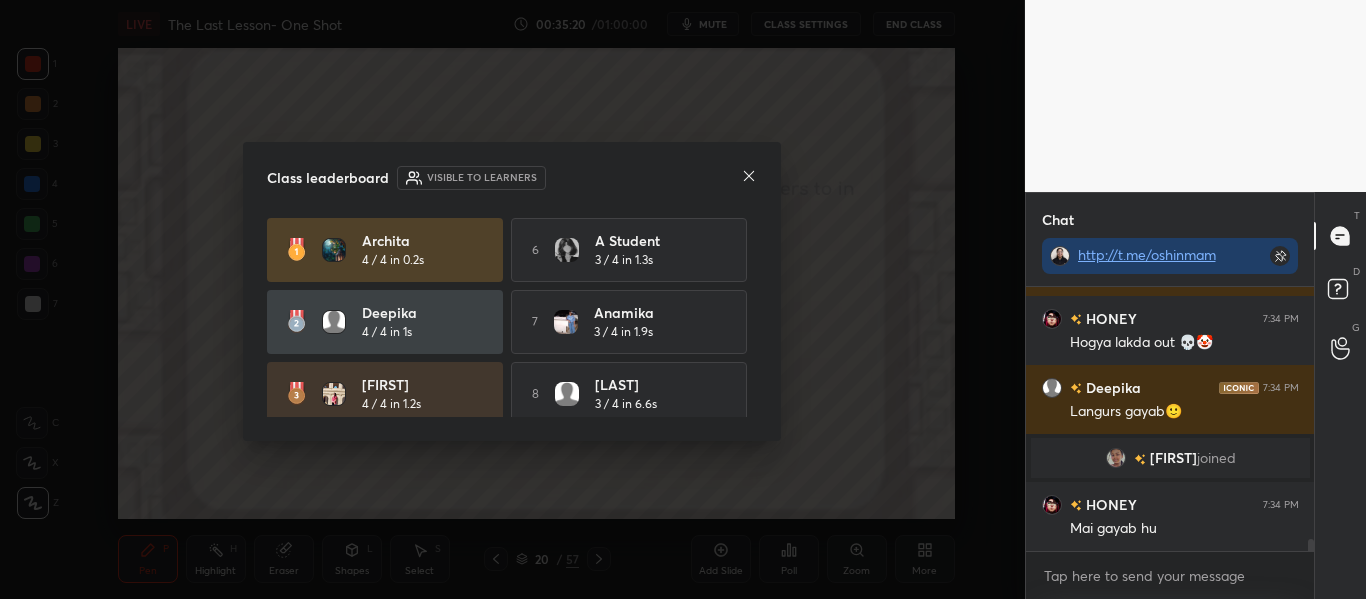 click 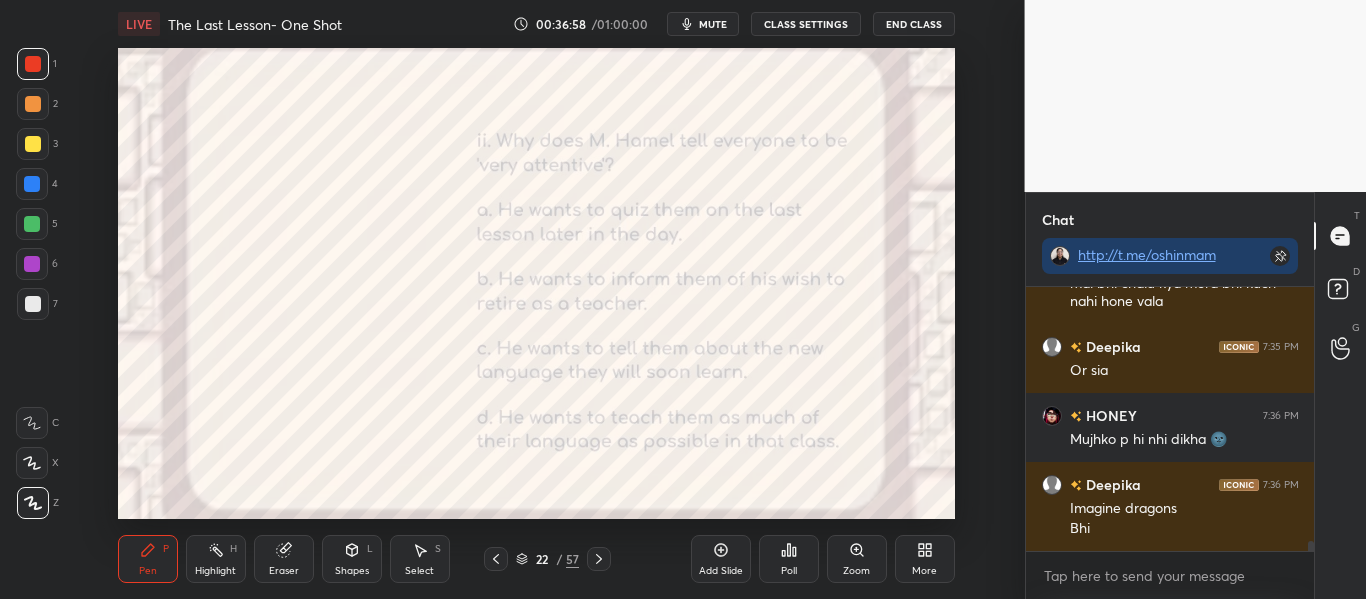 scroll, scrollTop: 6638, scrollLeft: 0, axis: vertical 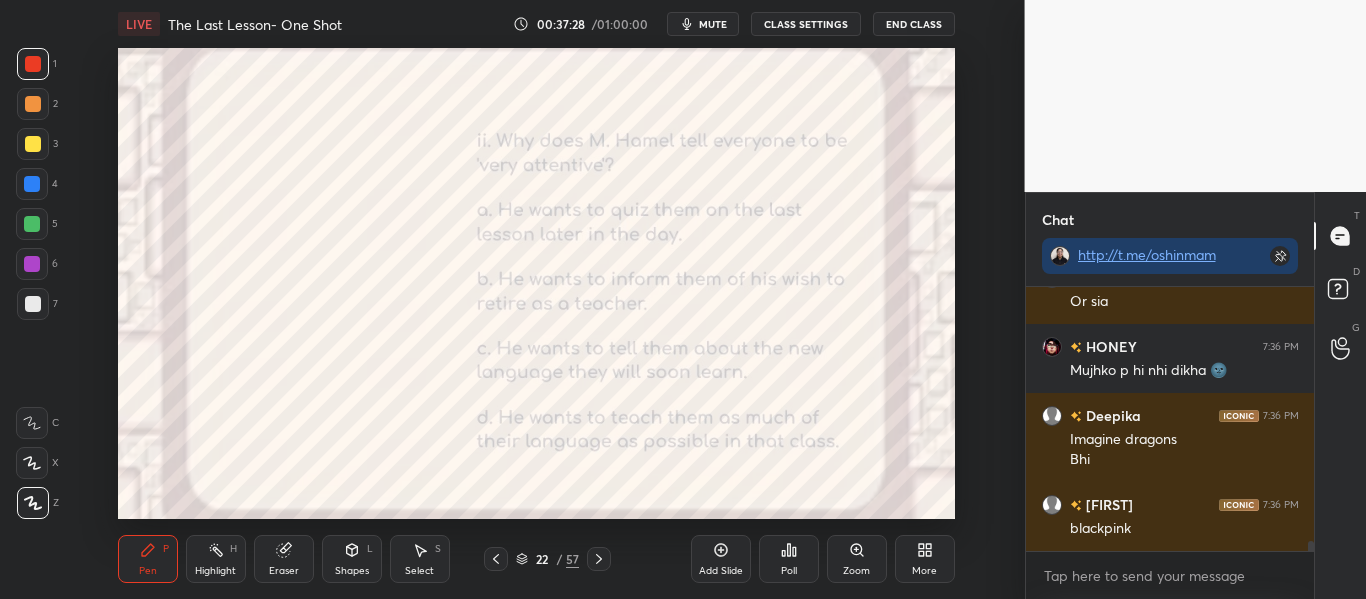 click on "Poll" at bounding box center [789, 559] 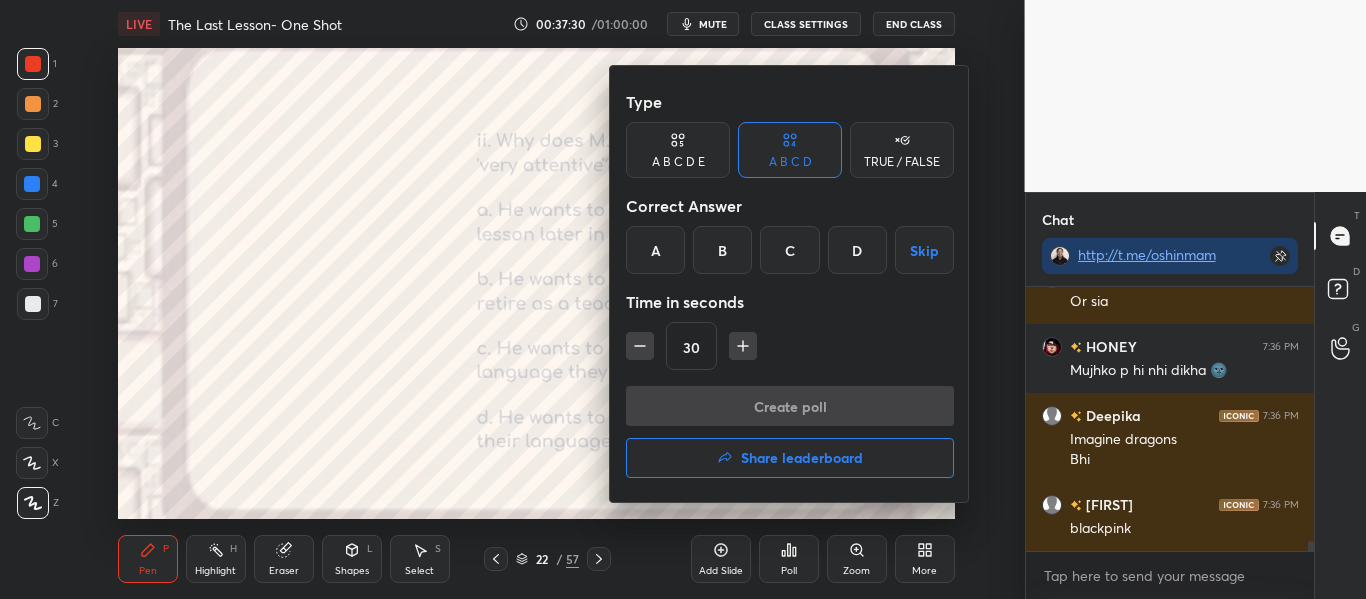 click on "D" at bounding box center (857, 250) 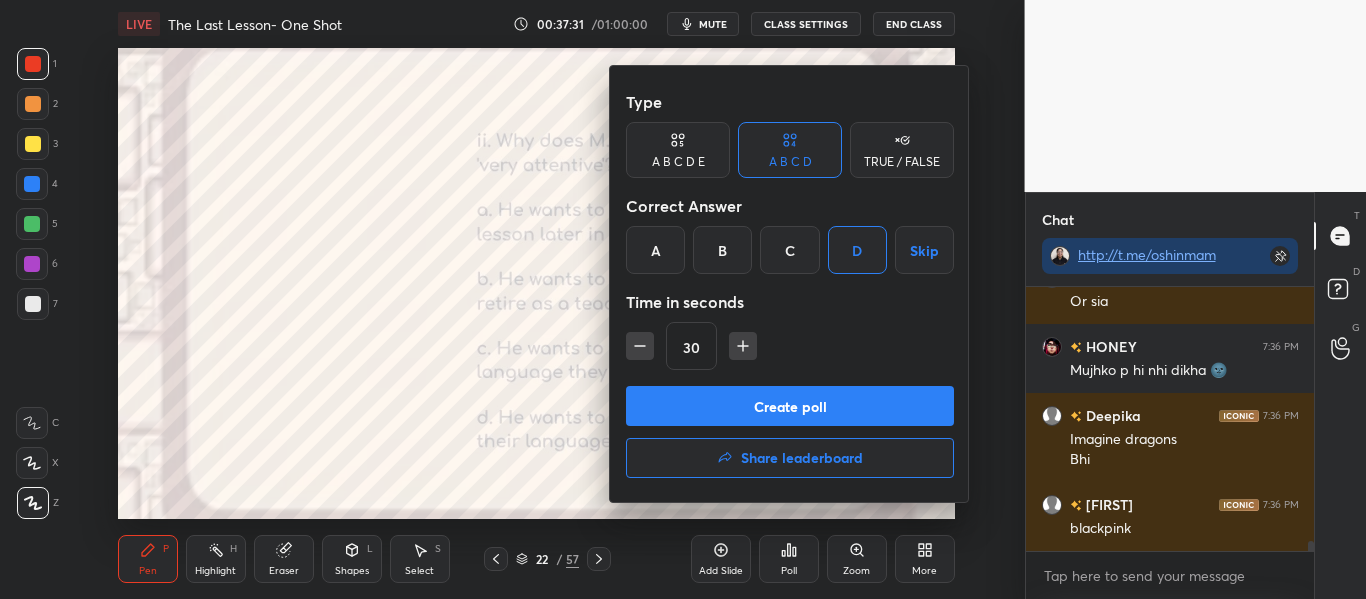 scroll, scrollTop: 6707, scrollLeft: 0, axis: vertical 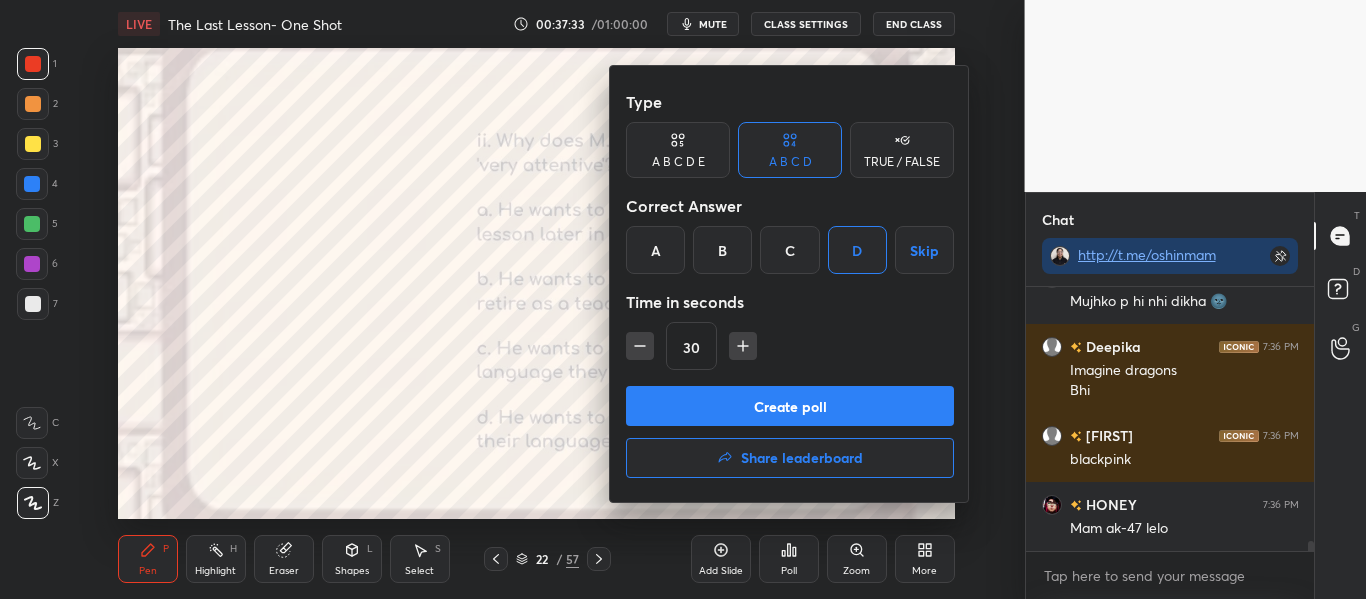 click on "Create poll" at bounding box center [790, 406] 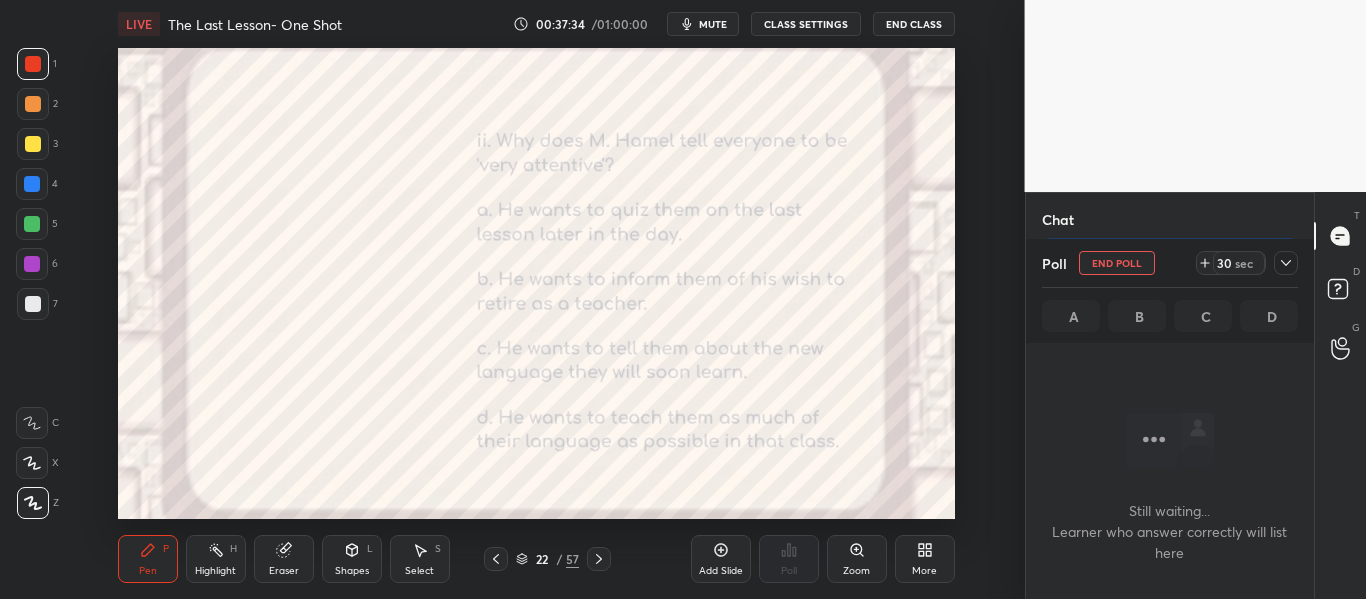 scroll, scrollTop: 216, scrollLeft: 282, axis: both 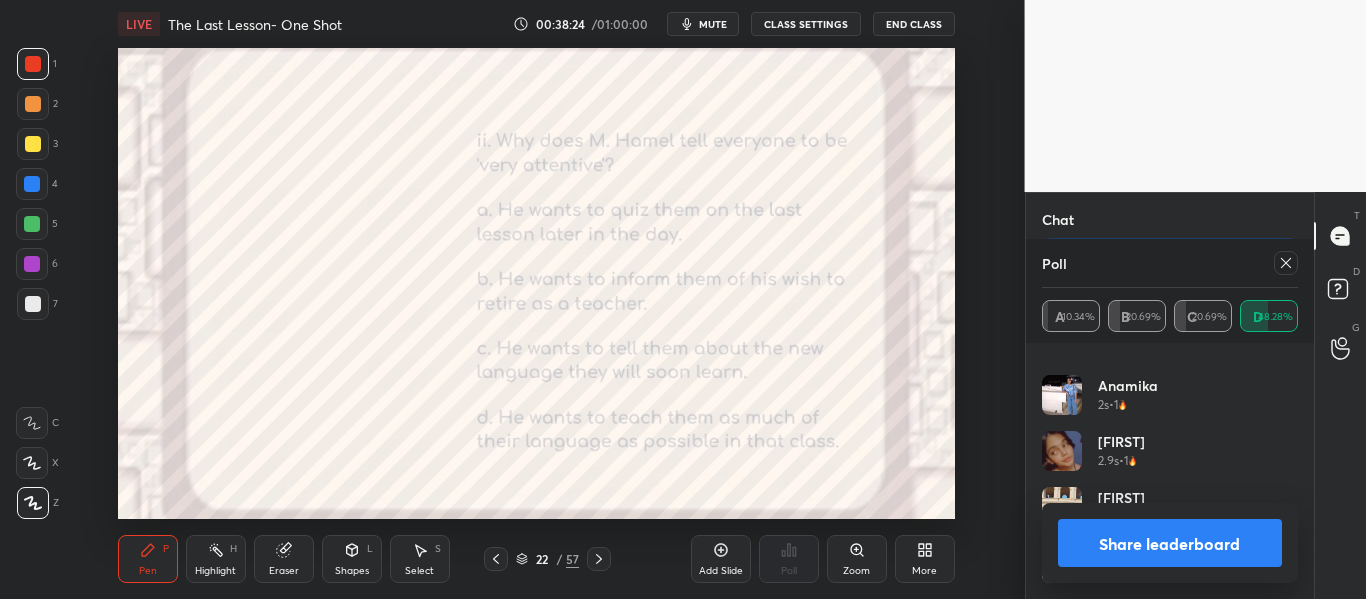 click at bounding box center (1286, 263) 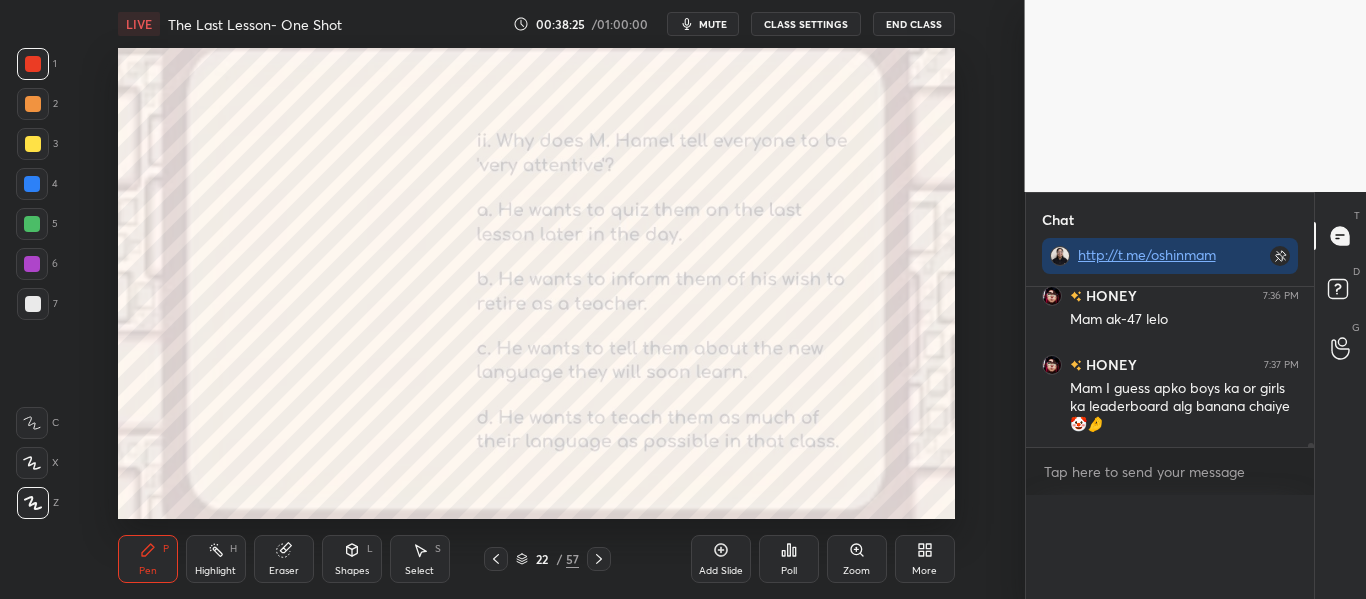 scroll, scrollTop: 0, scrollLeft: 0, axis: both 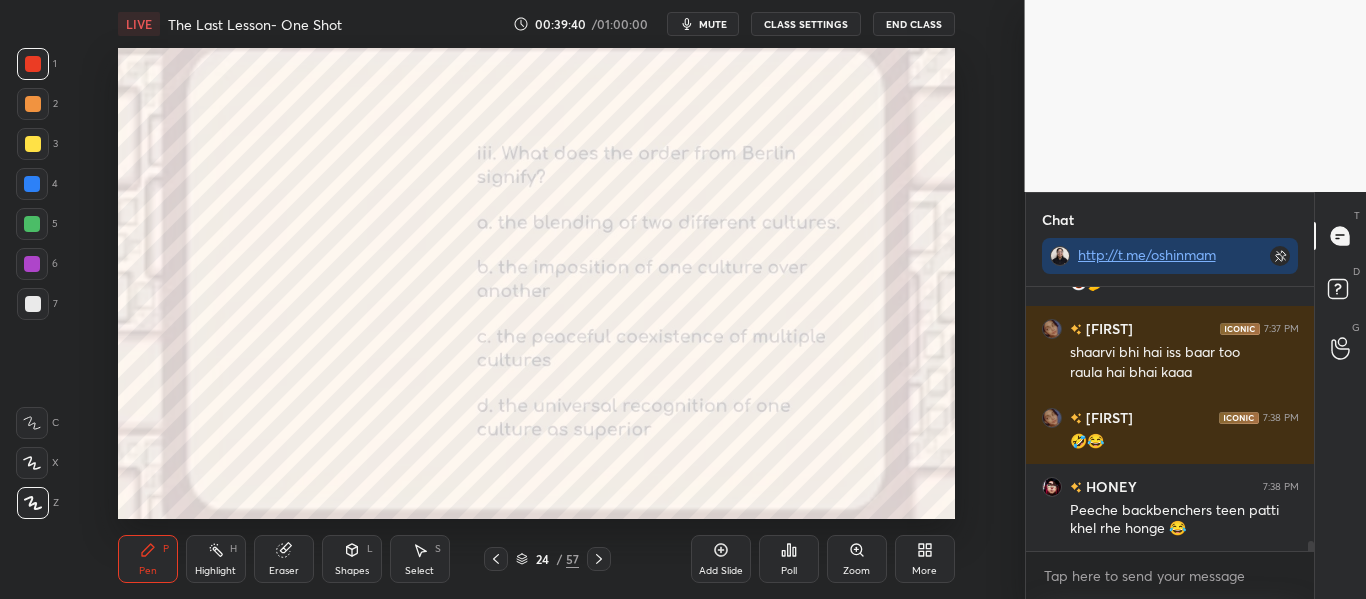 click 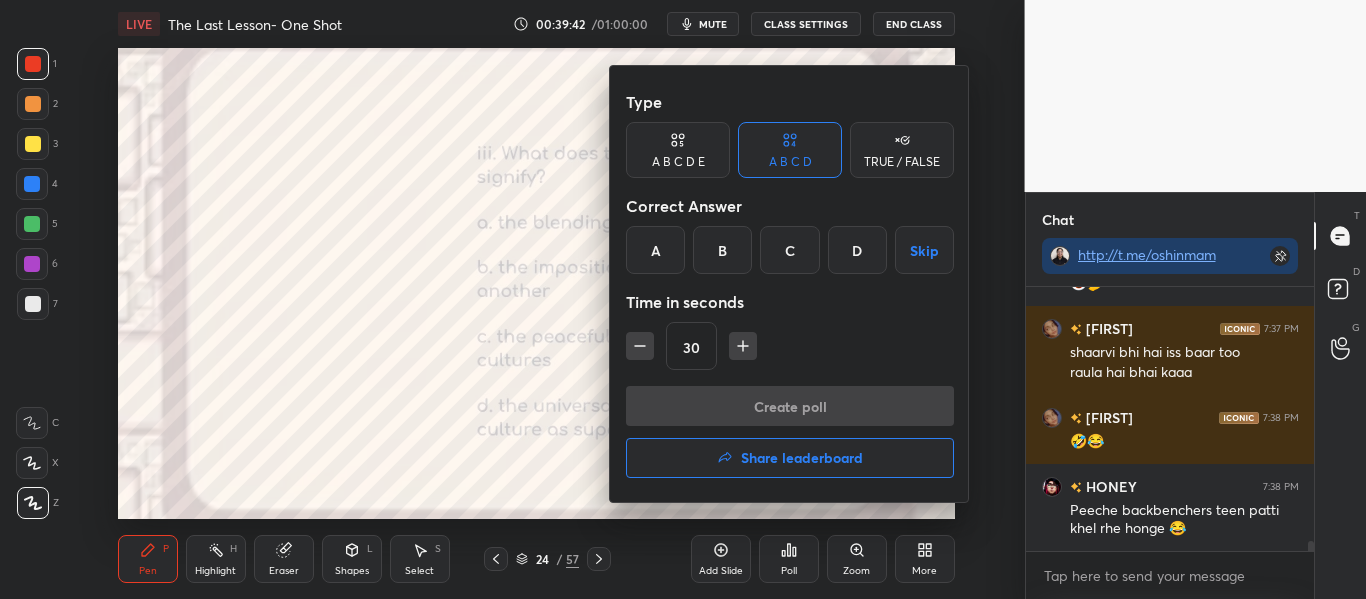 click on "B" at bounding box center [722, 250] 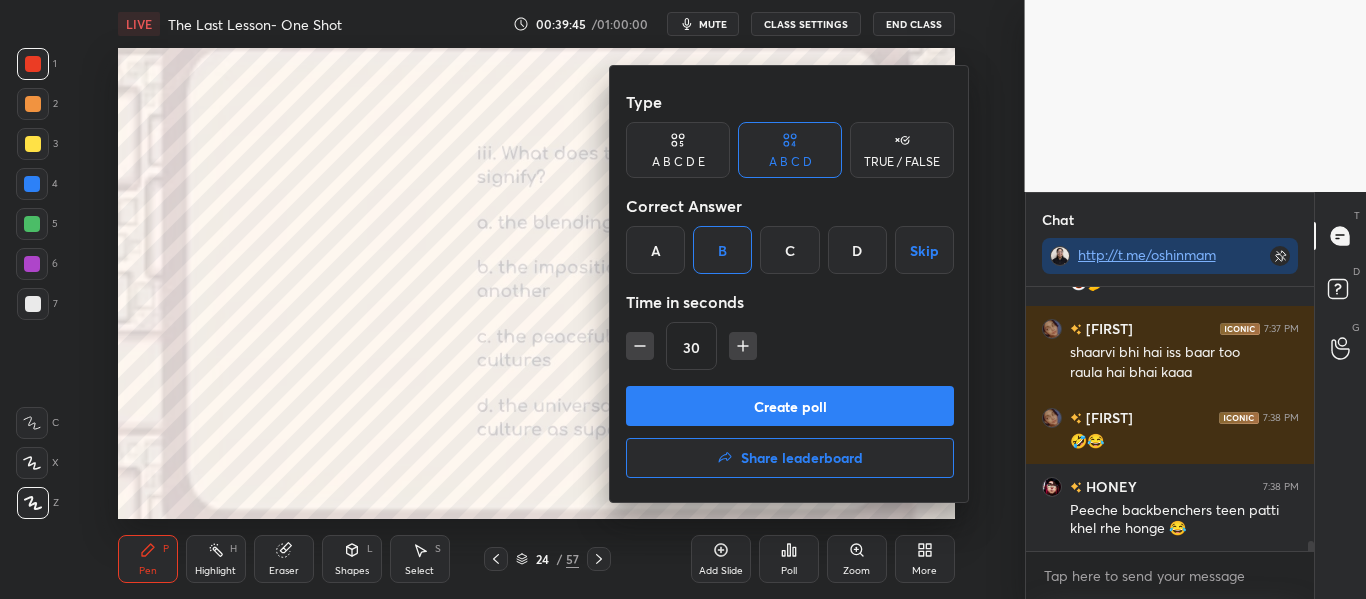 click on "Create poll" at bounding box center [790, 406] 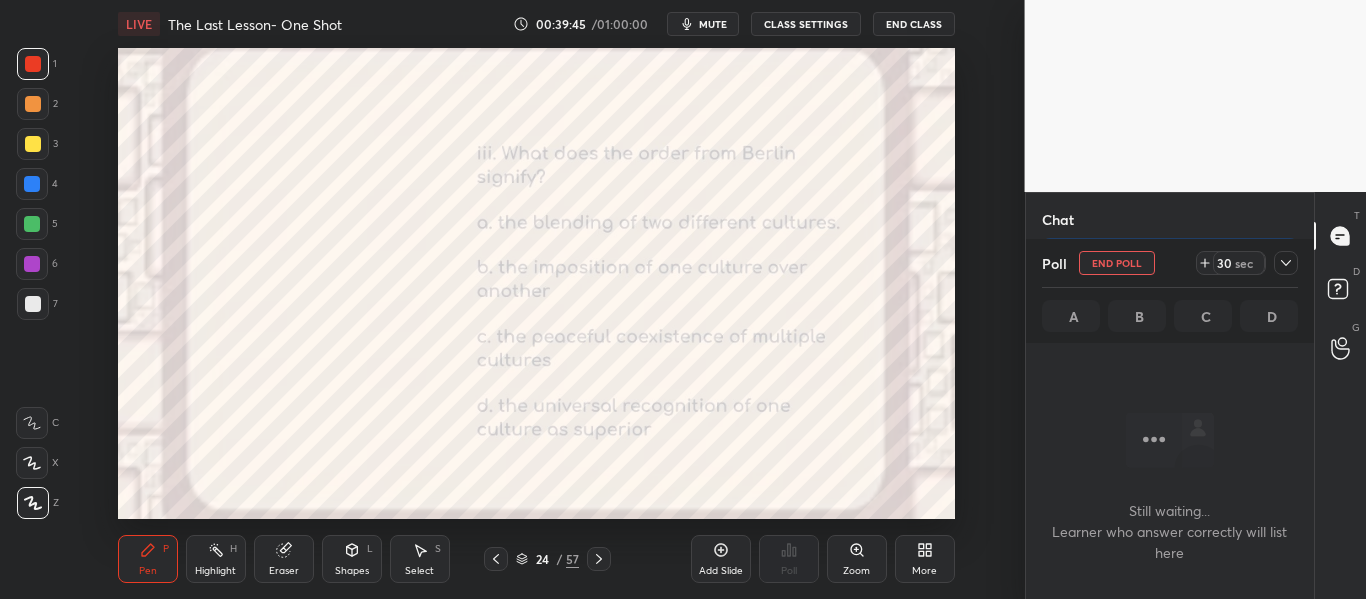 scroll, scrollTop: 160, scrollLeft: 282, axis: both 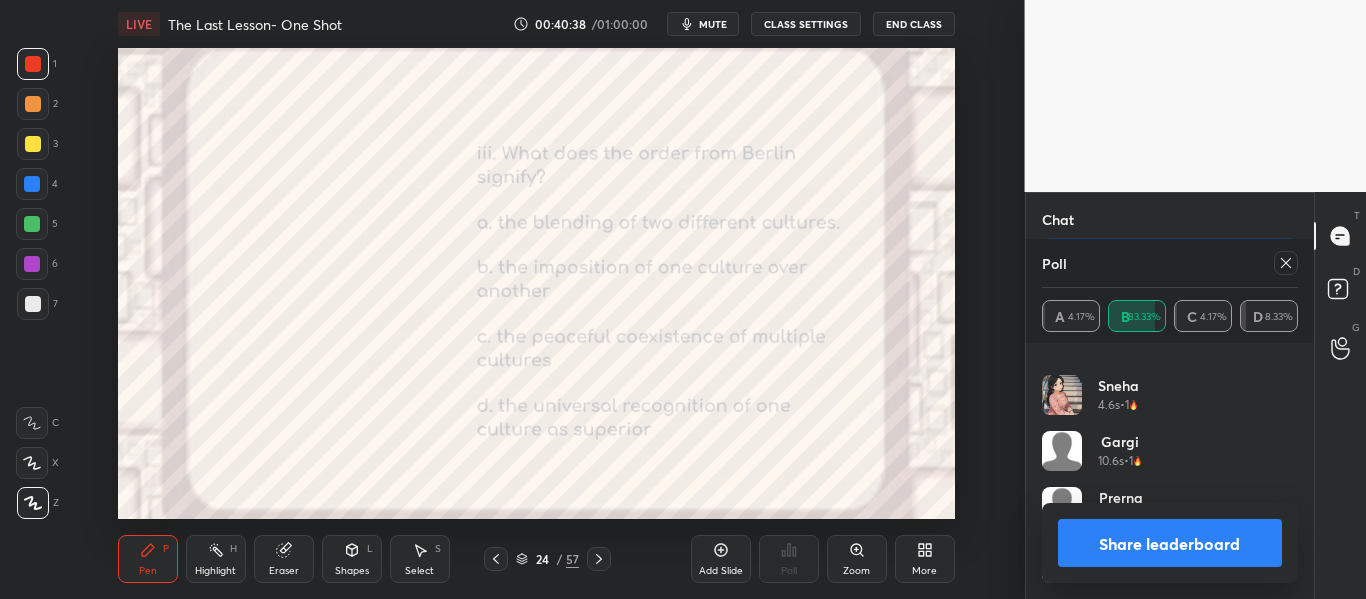 click 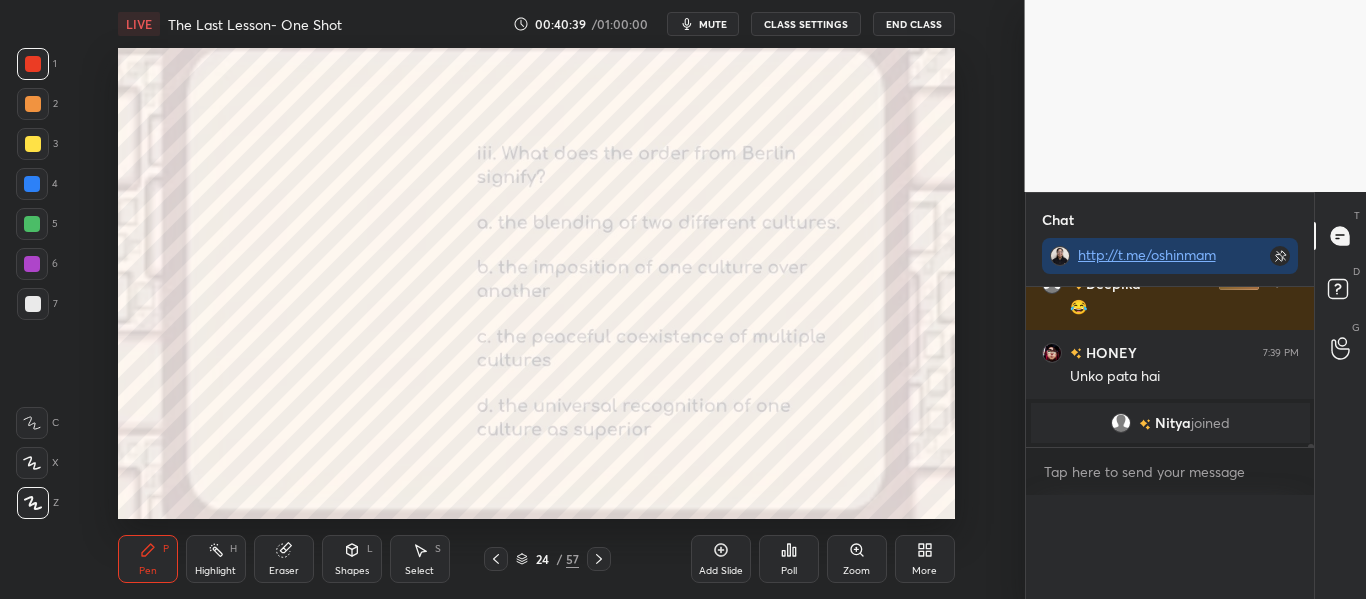 scroll, scrollTop: 0, scrollLeft: 0, axis: both 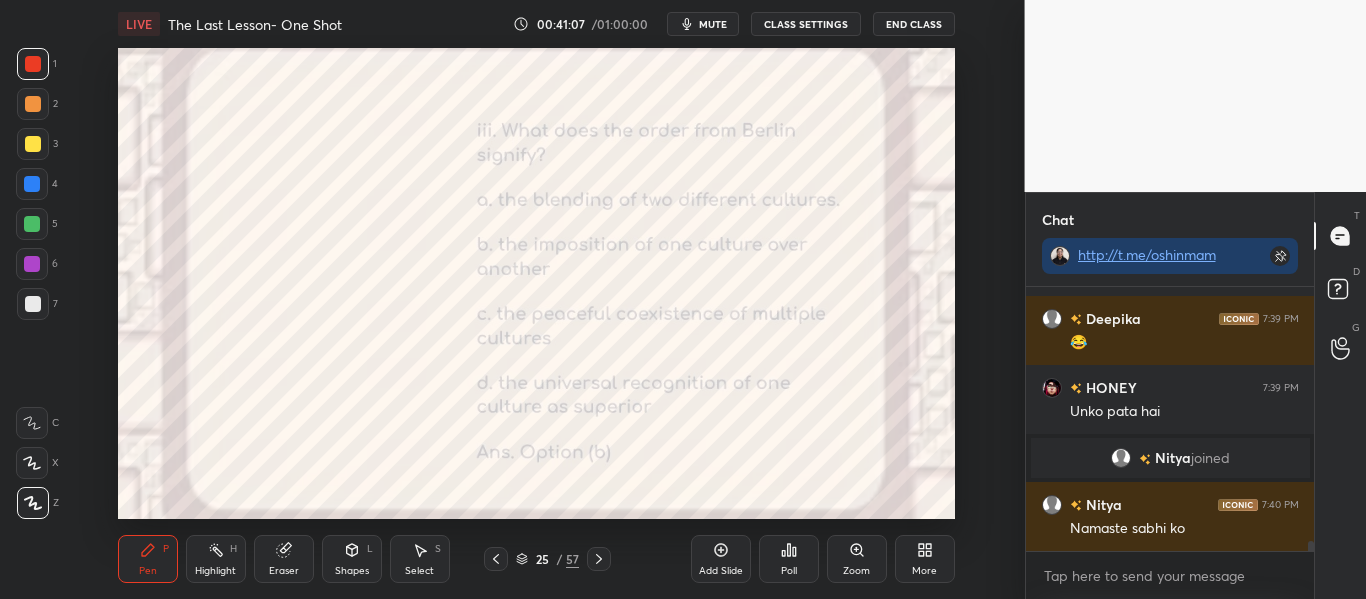 click on "Poll" at bounding box center [789, 559] 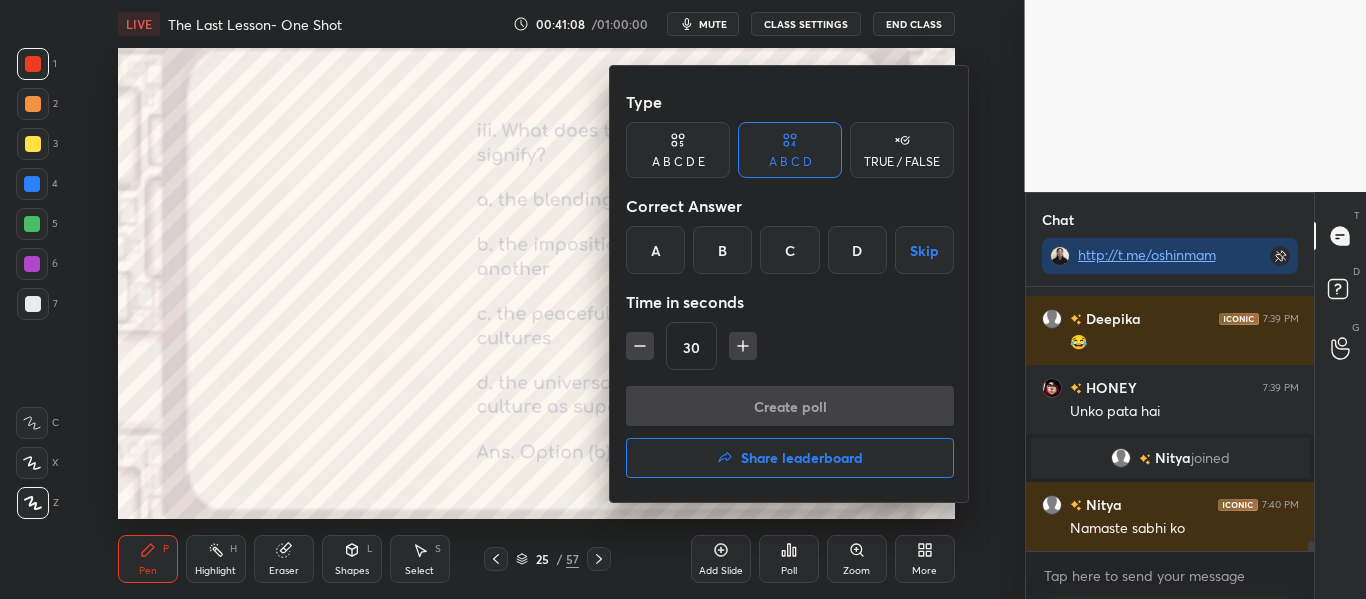 scroll, scrollTop: 6881, scrollLeft: 0, axis: vertical 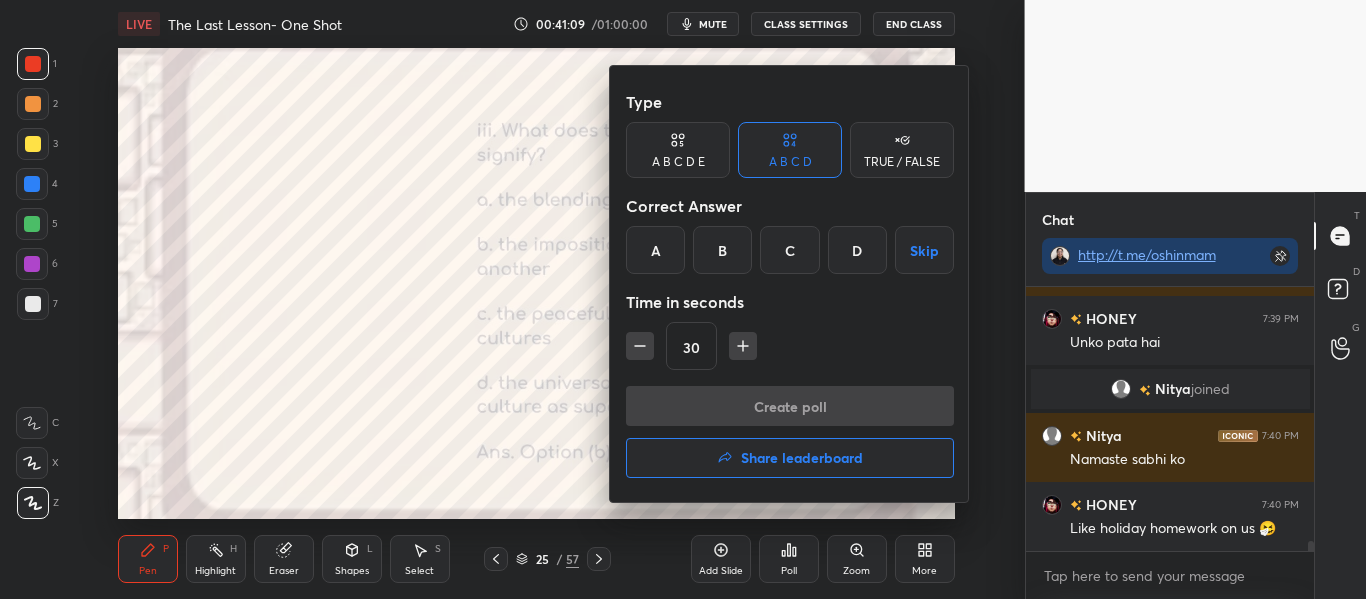 click on "Share leaderboard" at bounding box center (802, 458) 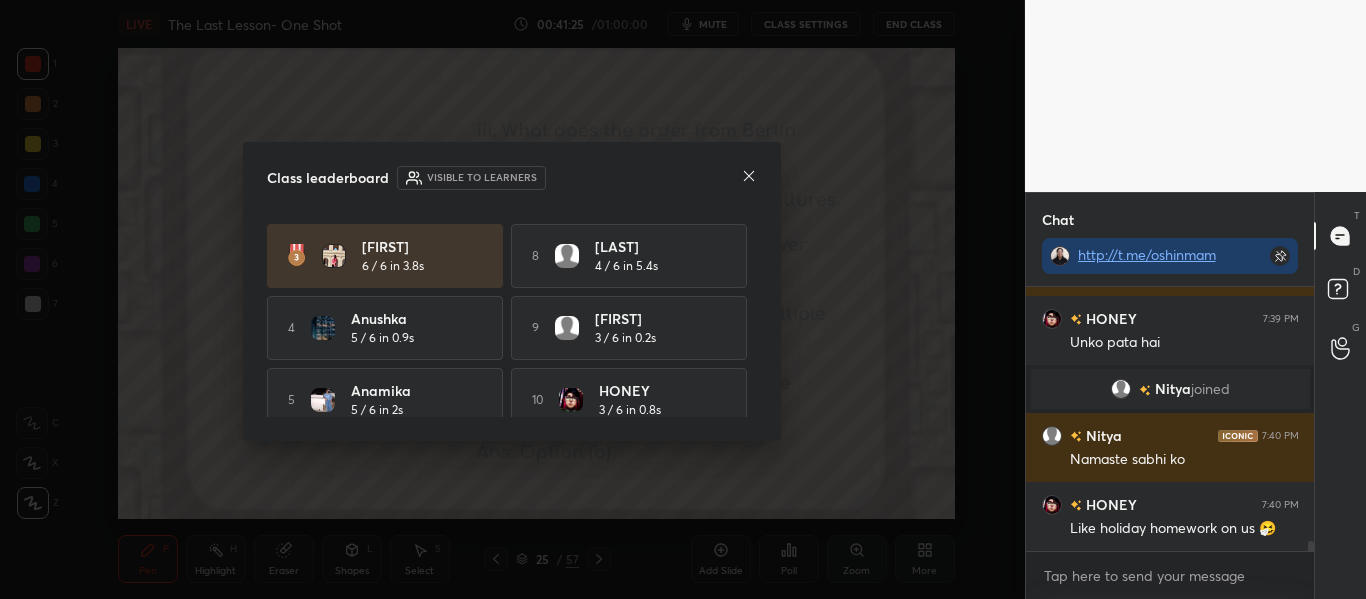 scroll, scrollTop: 147, scrollLeft: 0, axis: vertical 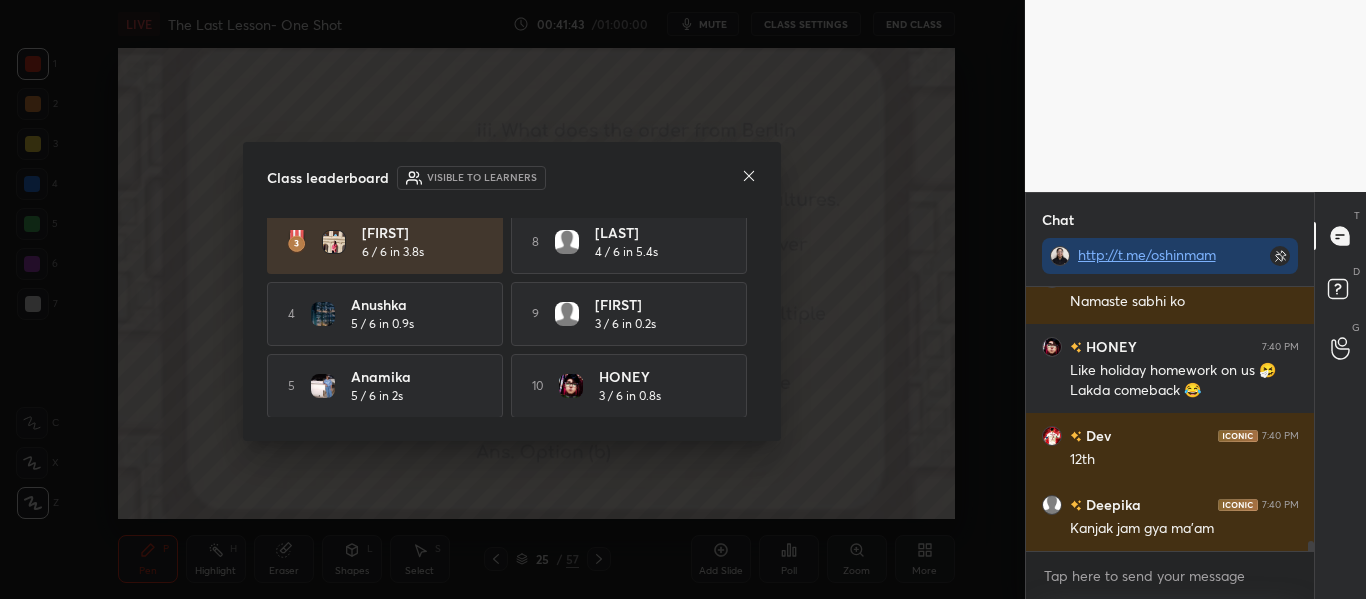 click 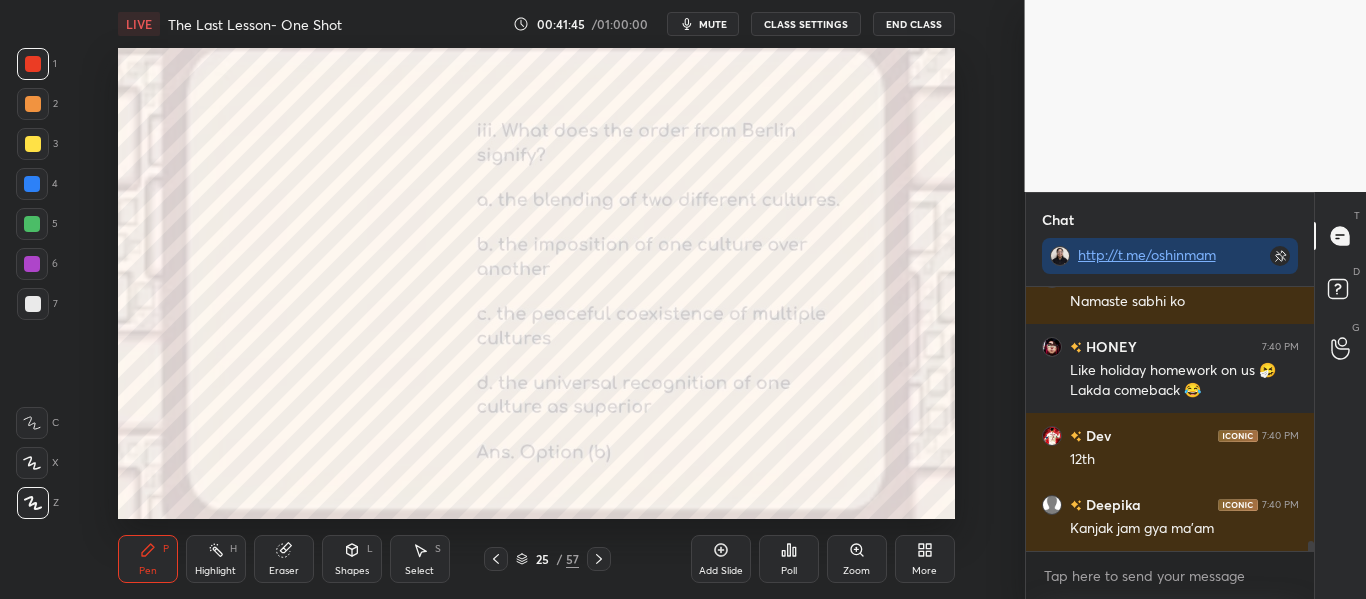 scroll, scrollTop: 7108, scrollLeft: 0, axis: vertical 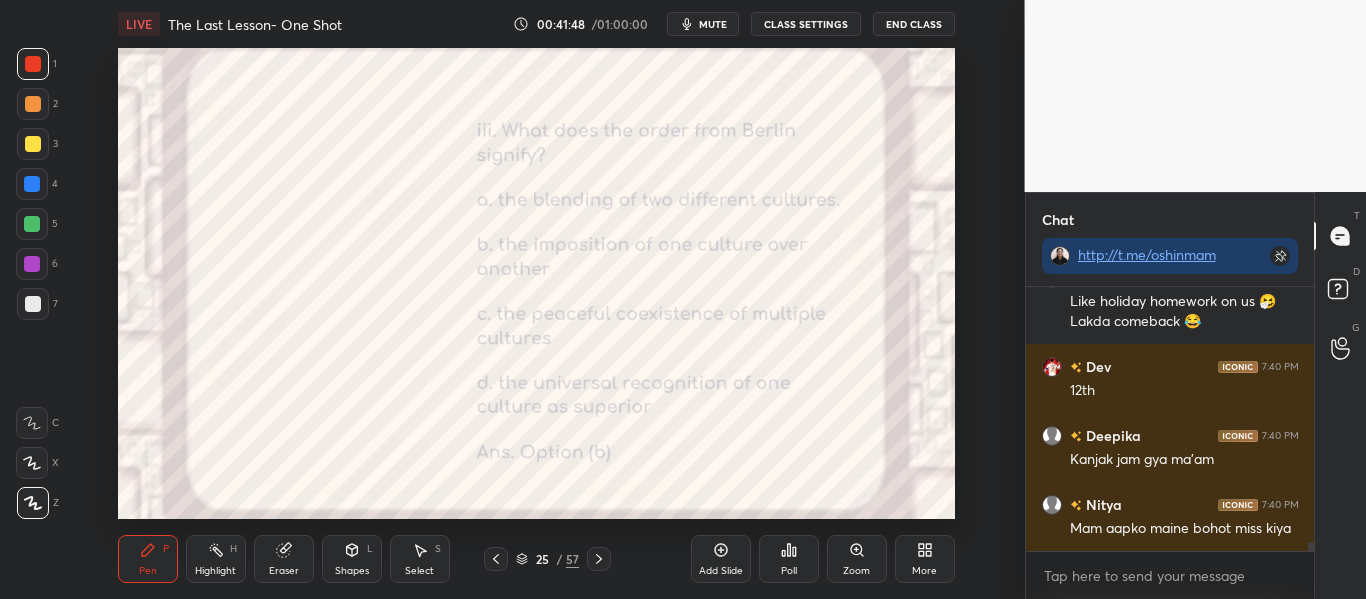 click 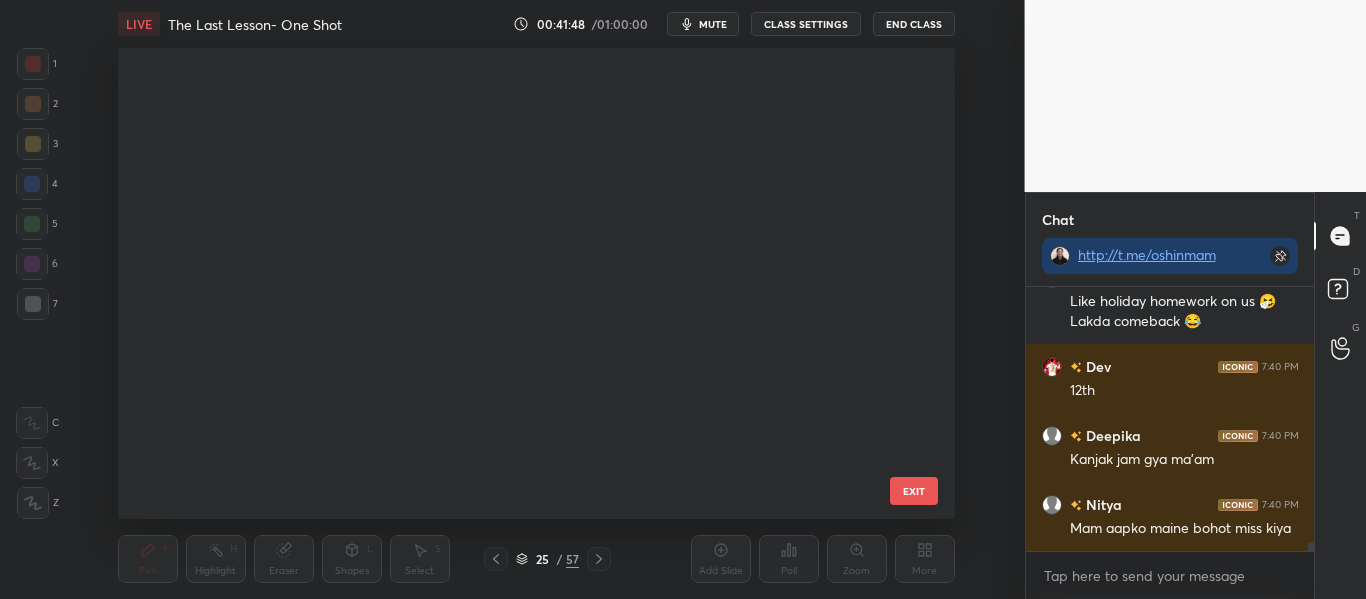 scroll, scrollTop: 806, scrollLeft: 0, axis: vertical 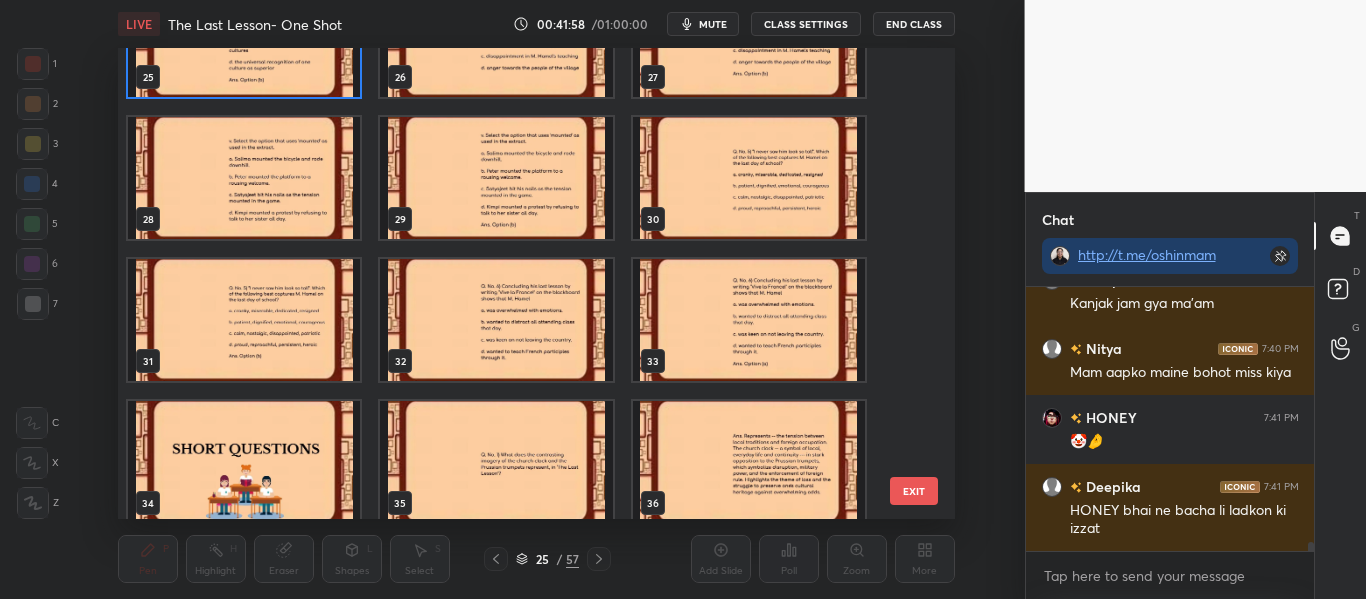 click at bounding box center (244, 462) 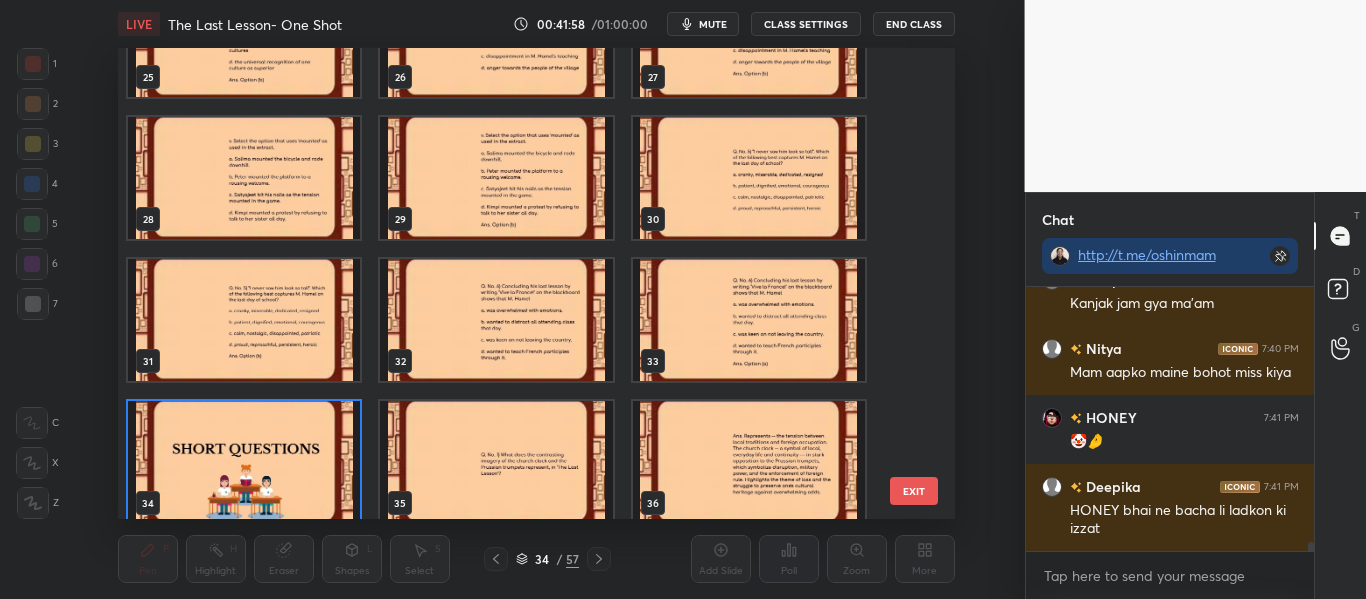 scroll, scrollTop: 1232, scrollLeft: 0, axis: vertical 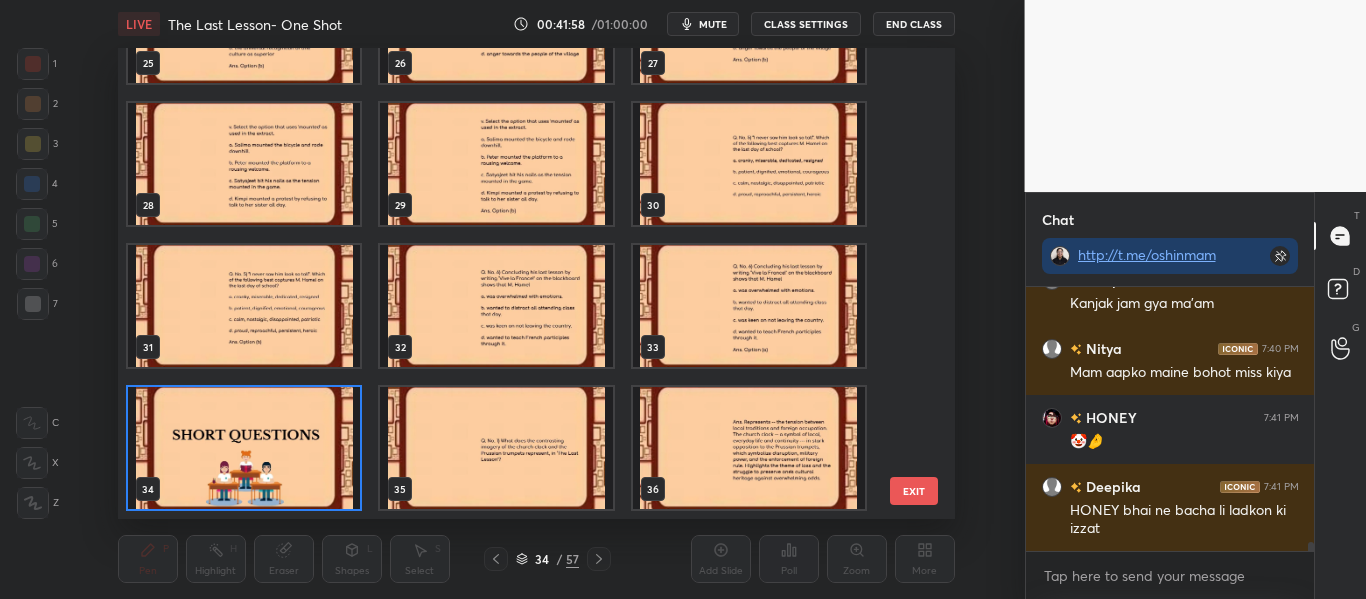 click on "22 23 24 25 26 27 28 29 30 31 32 33 34 35 36" at bounding box center [519, 283] 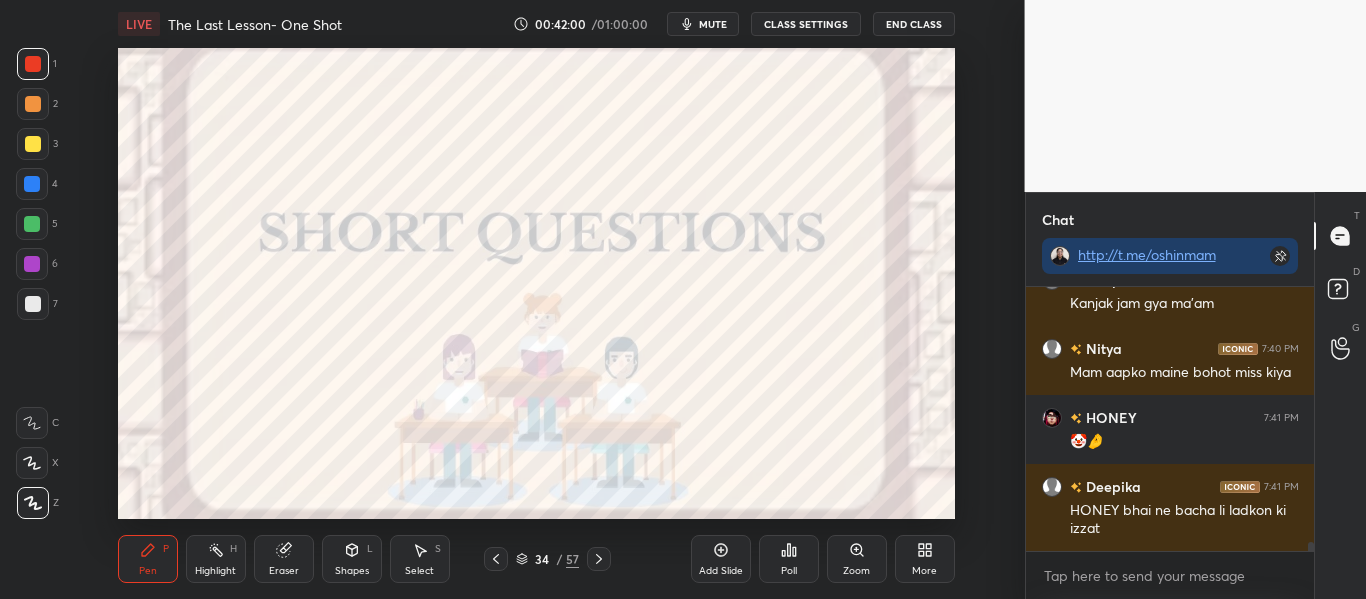 scroll, scrollTop: 7351, scrollLeft: 0, axis: vertical 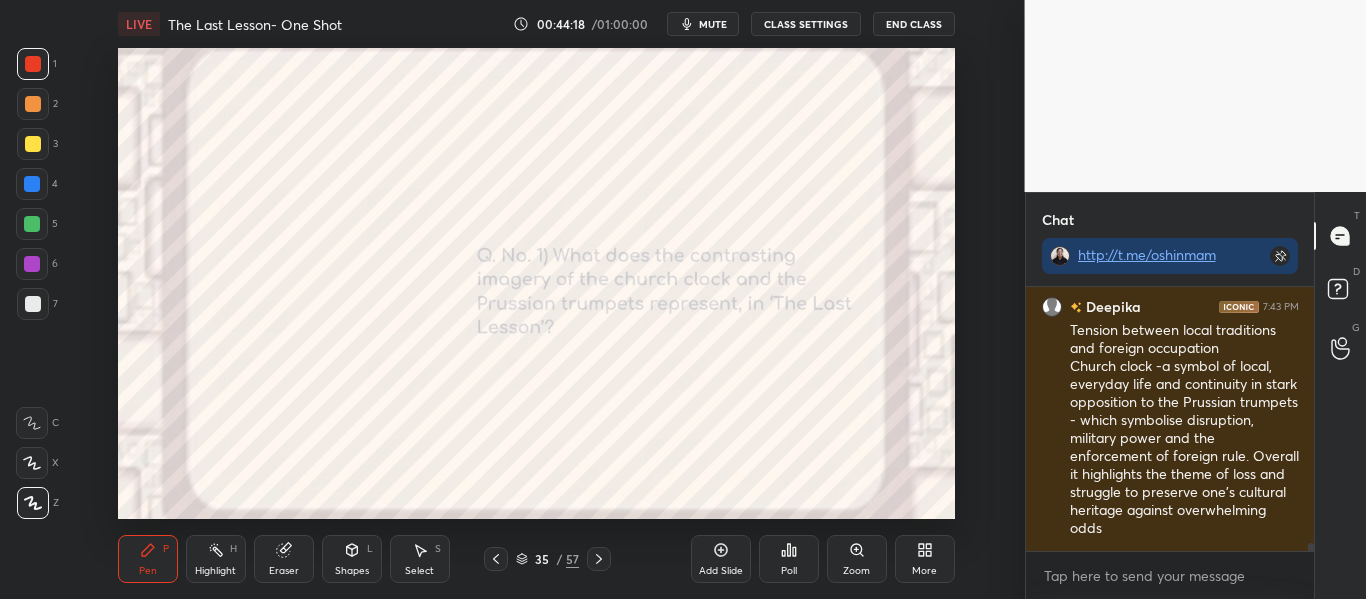 drag, startPoint x: 1309, startPoint y: 545, endPoint x: 1283, endPoint y: 566, distance: 33.42155 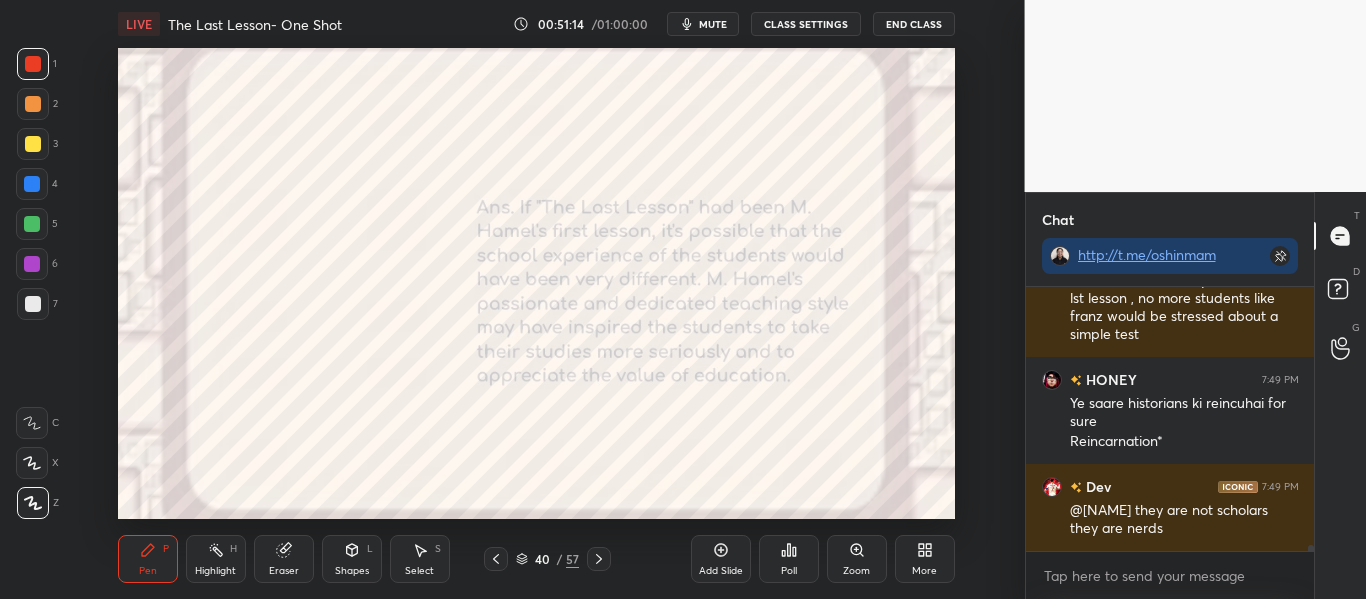 scroll, scrollTop: 11484, scrollLeft: 0, axis: vertical 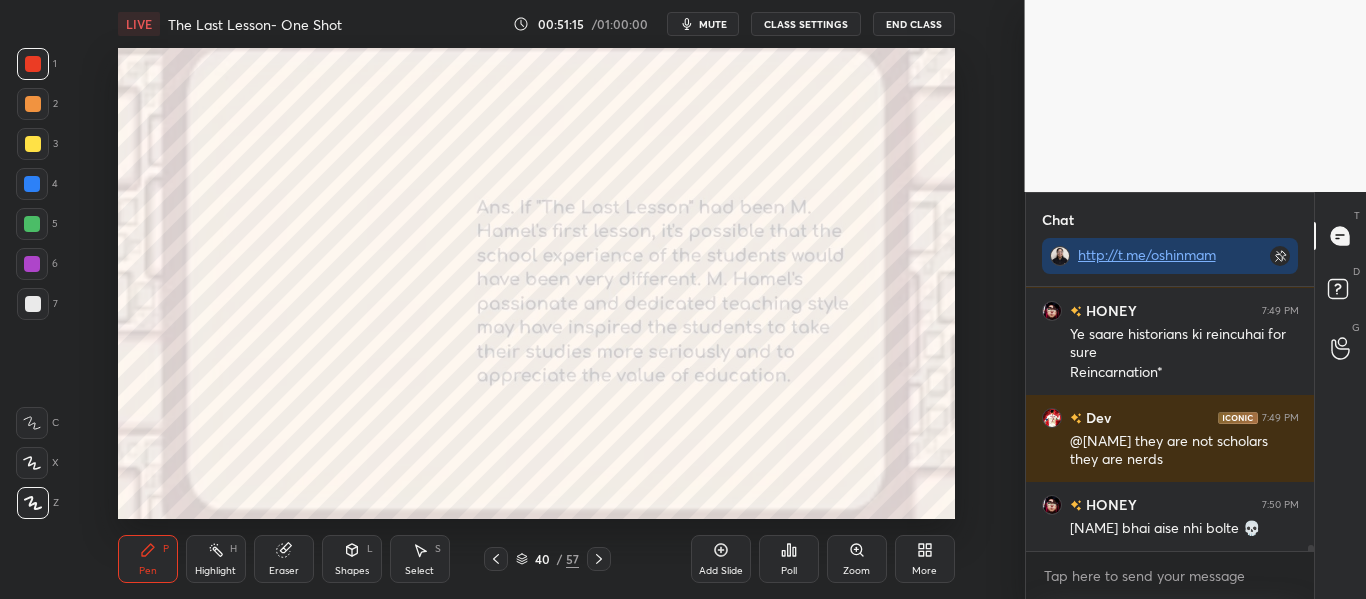 click on "40 / 57" at bounding box center (547, 559) 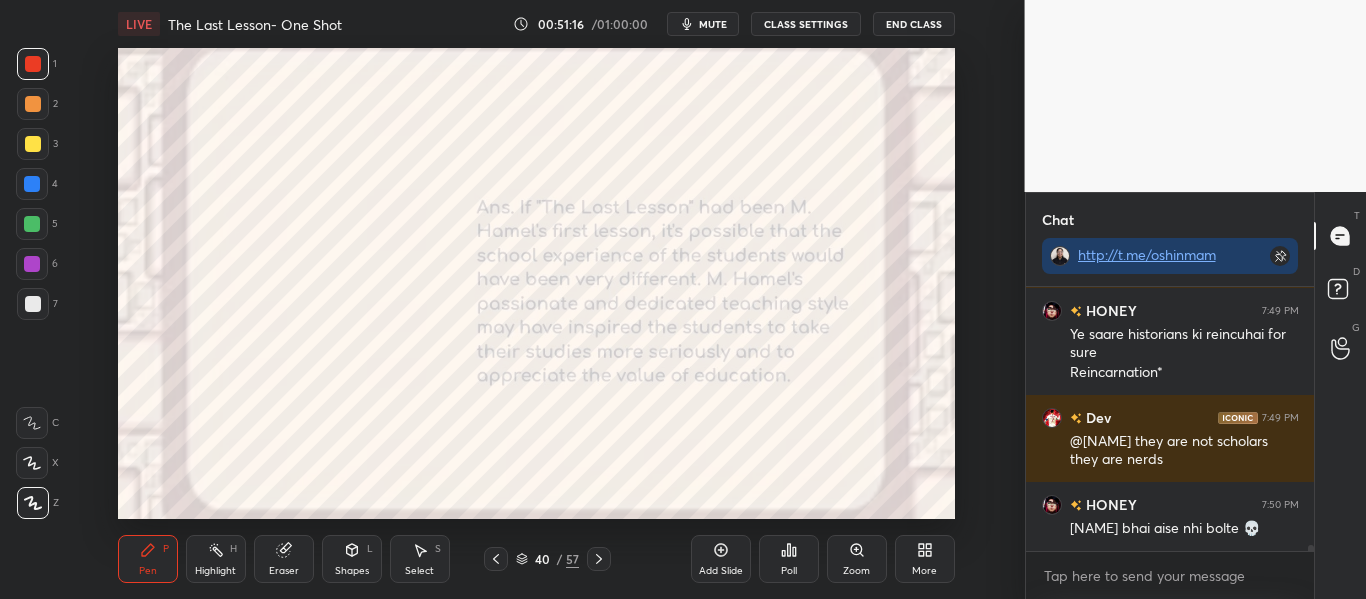 click 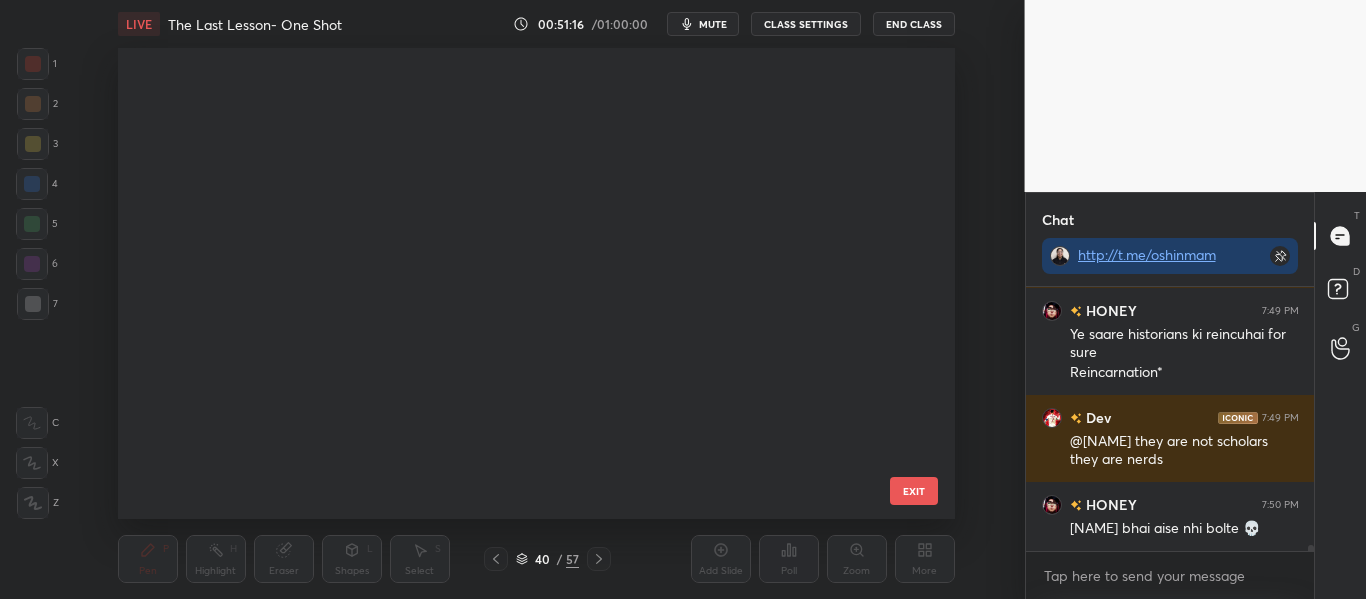 scroll, scrollTop: 1516, scrollLeft: 0, axis: vertical 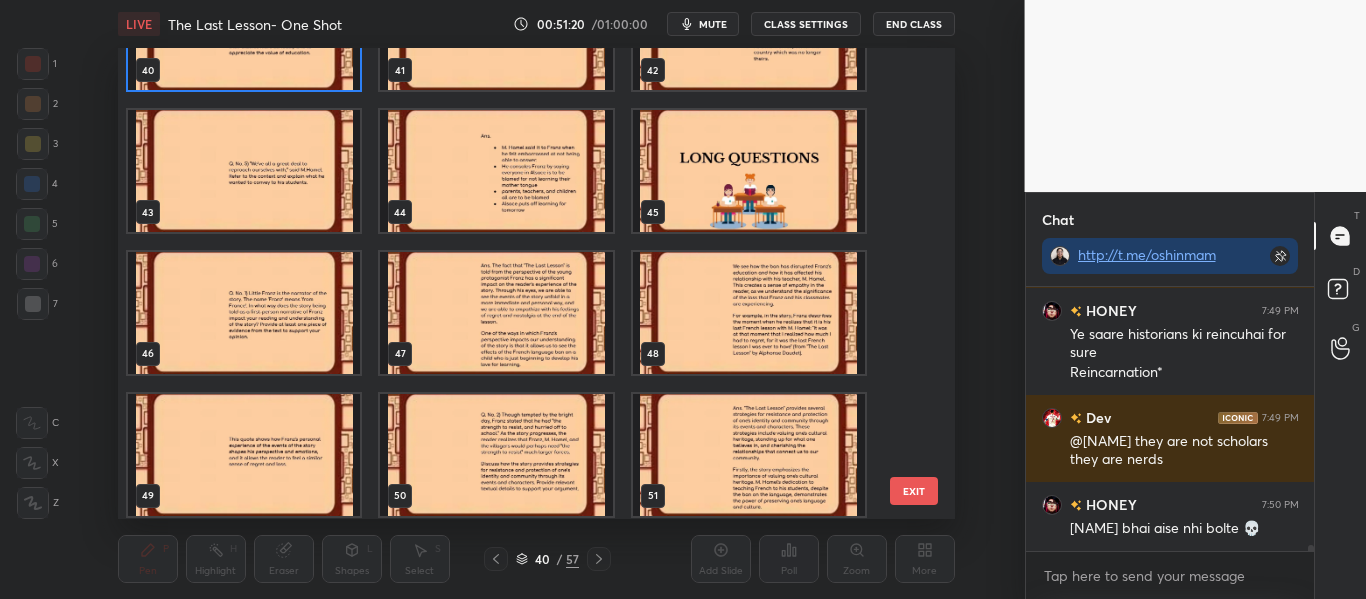 click at bounding box center [748, 171] 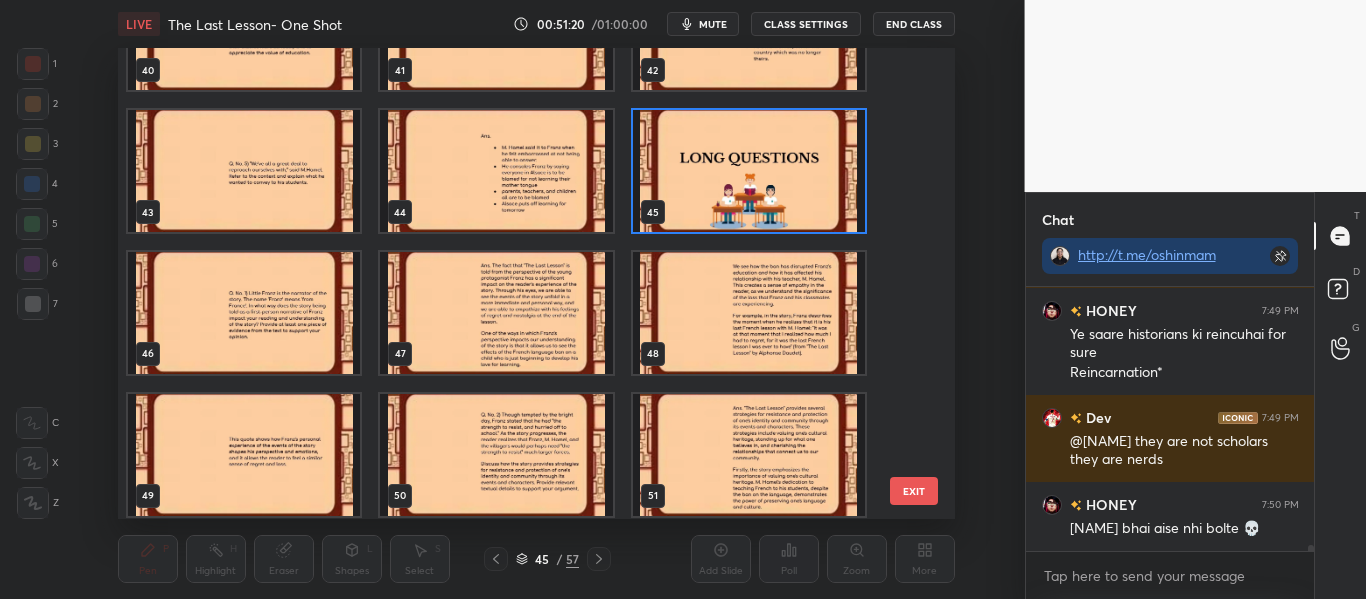 click at bounding box center [748, 171] 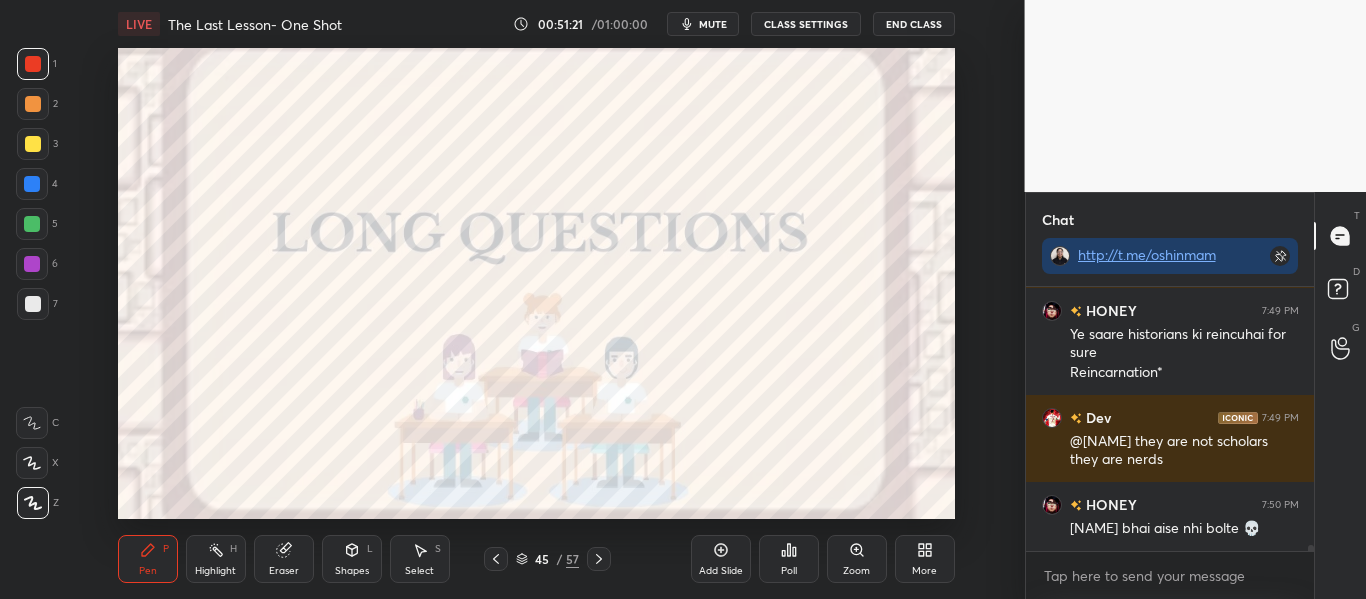 click at bounding box center (748, 171) 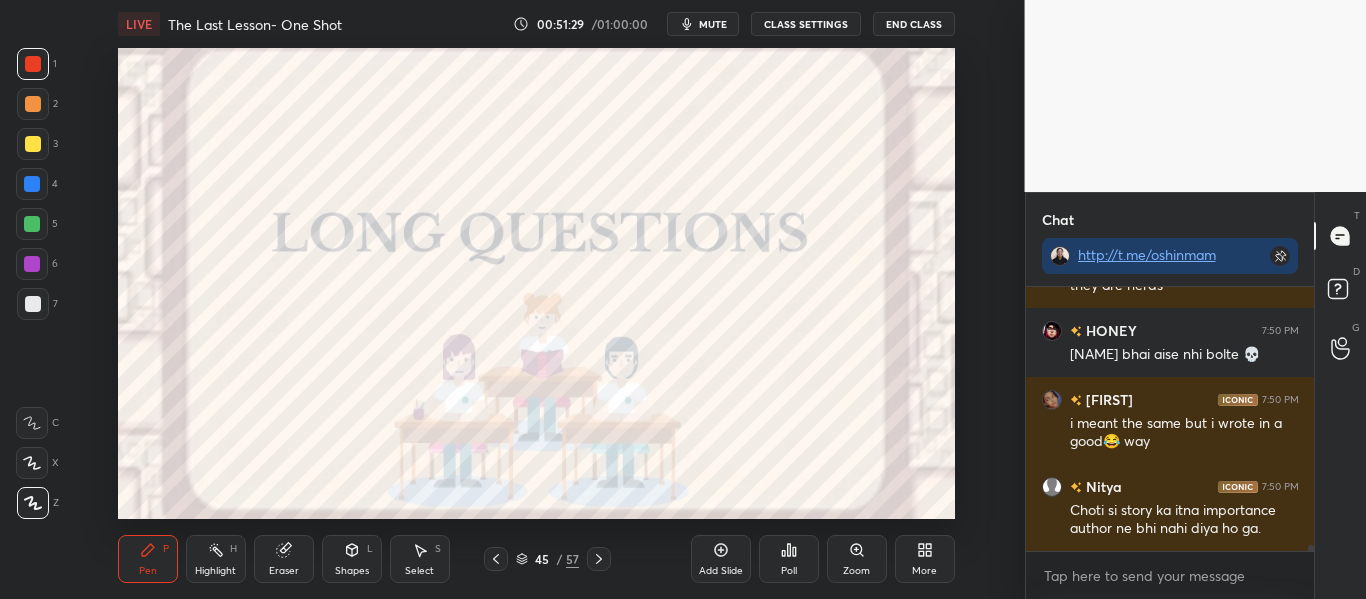 scroll, scrollTop: 11727, scrollLeft: 0, axis: vertical 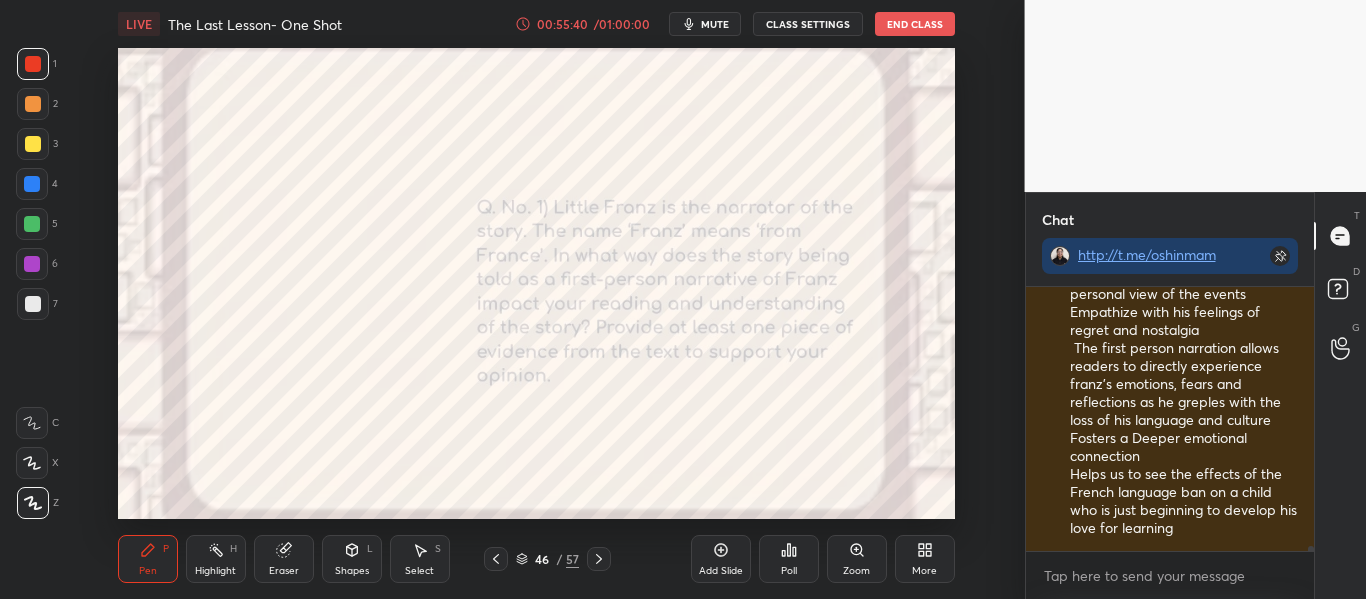 click at bounding box center (1308, 419) 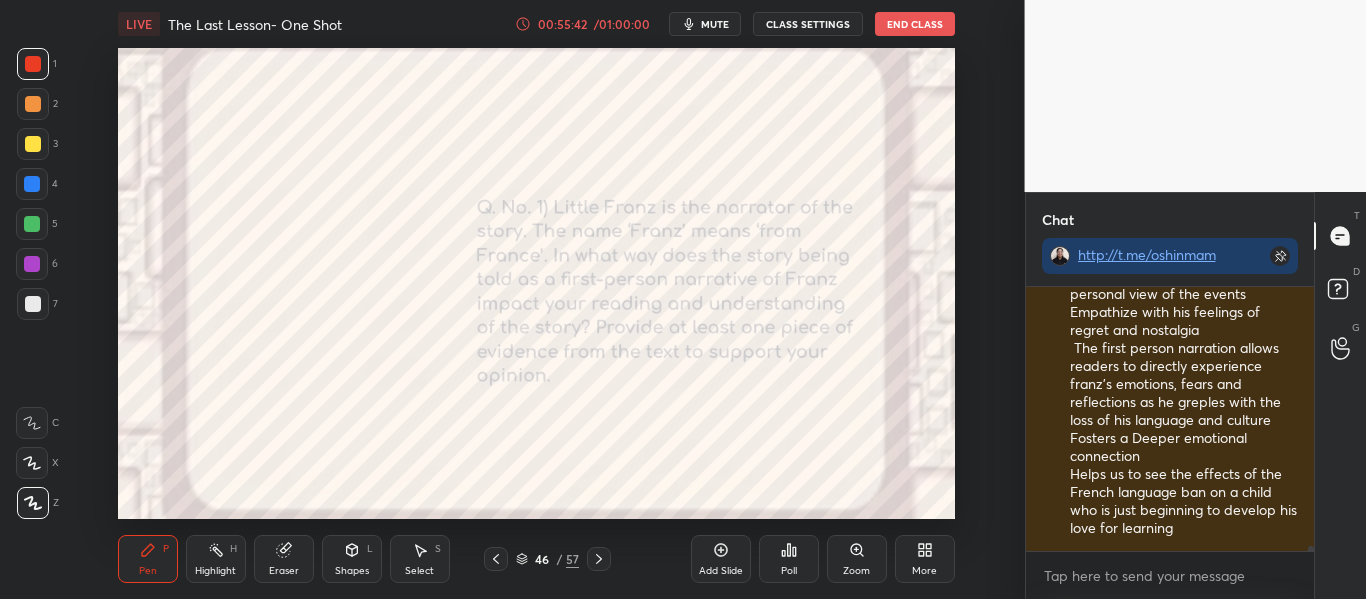 scroll, scrollTop: 14062, scrollLeft: 0, axis: vertical 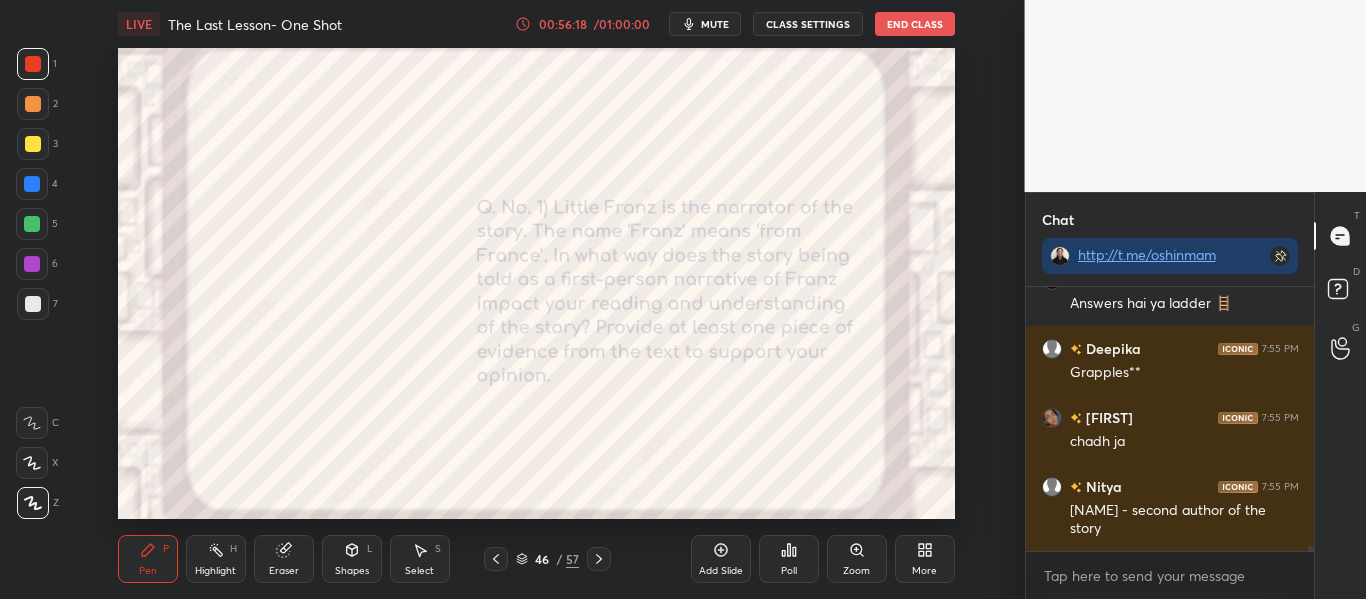 drag, startPoint x: 1312, startPoint y: 548, endPoint x: 1287, endPoint y: 561, distance: 28.178005 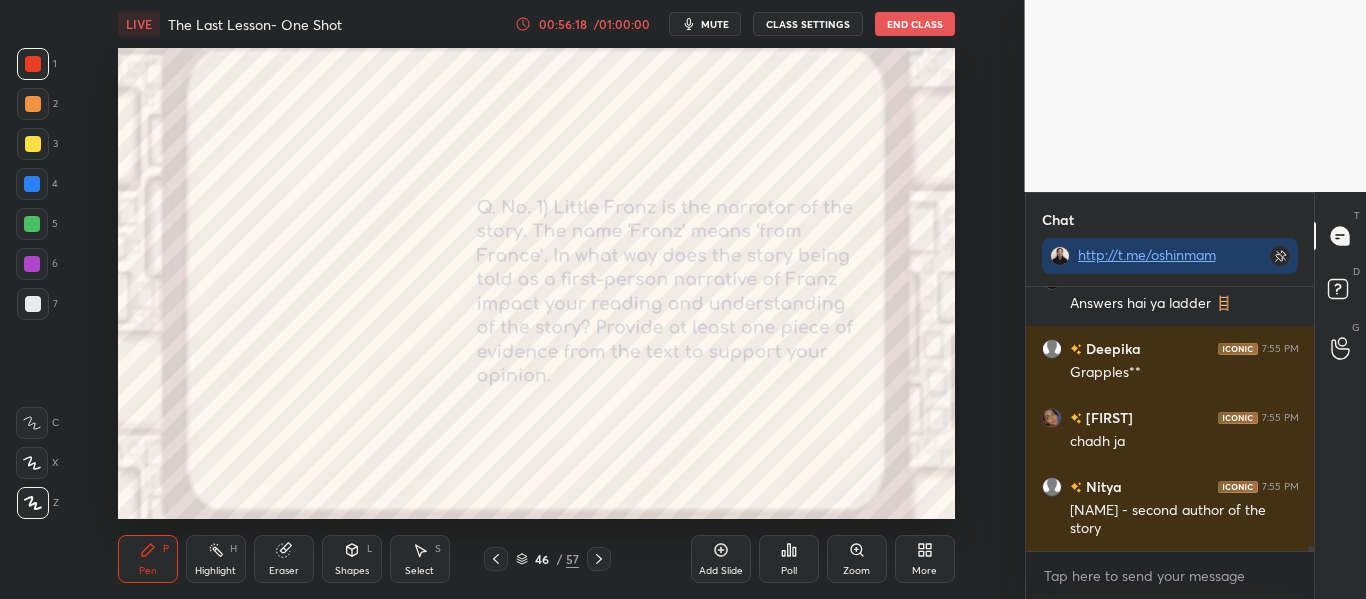 click on "[USERNAME] 7:54 PM Thank you mam HONEY 7:55 PM Answers hai ya ladder 🪜 [LAST] 7:55 PM Grapples** shaarvi 7:55 PM chadh ja [USERNAME] 7:55 PM [LAST] - second author of the story JUMP TO LATEST Enable hand raising Enable raise hand to speak to learners. Once enabled, chat will be turned off temporarily. Enable x" at bounding box center [1170, 443] 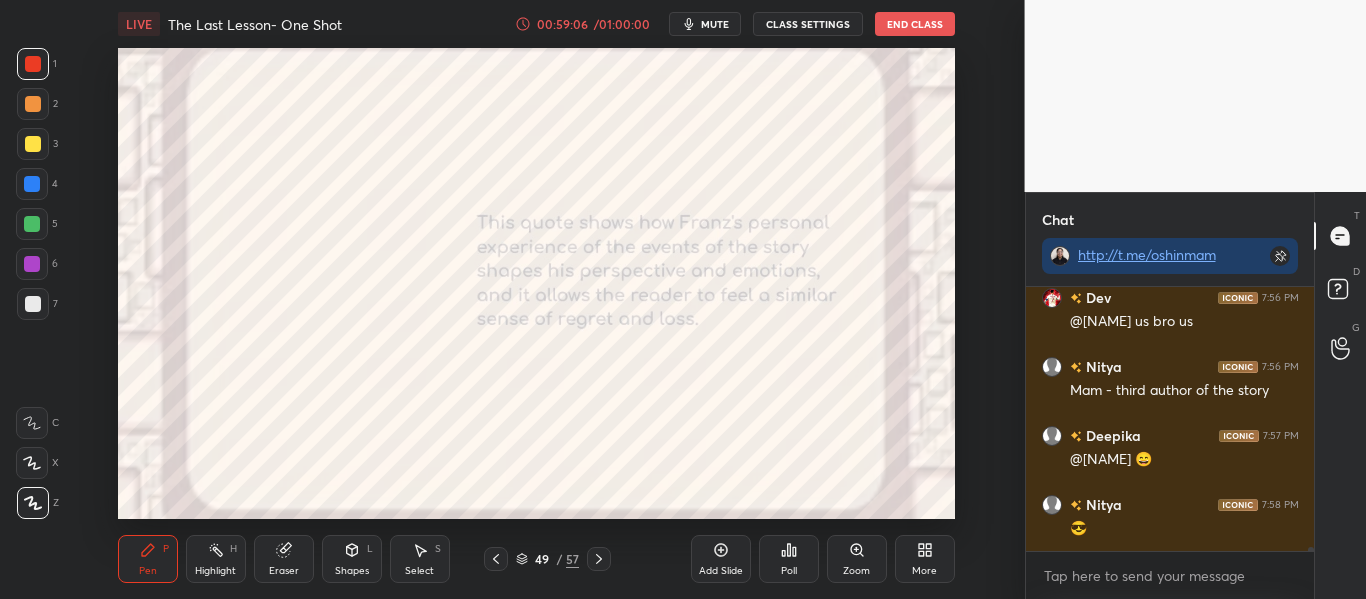 scroll, scrollTop: 15277, scrollLeft: 0, axis: vertical 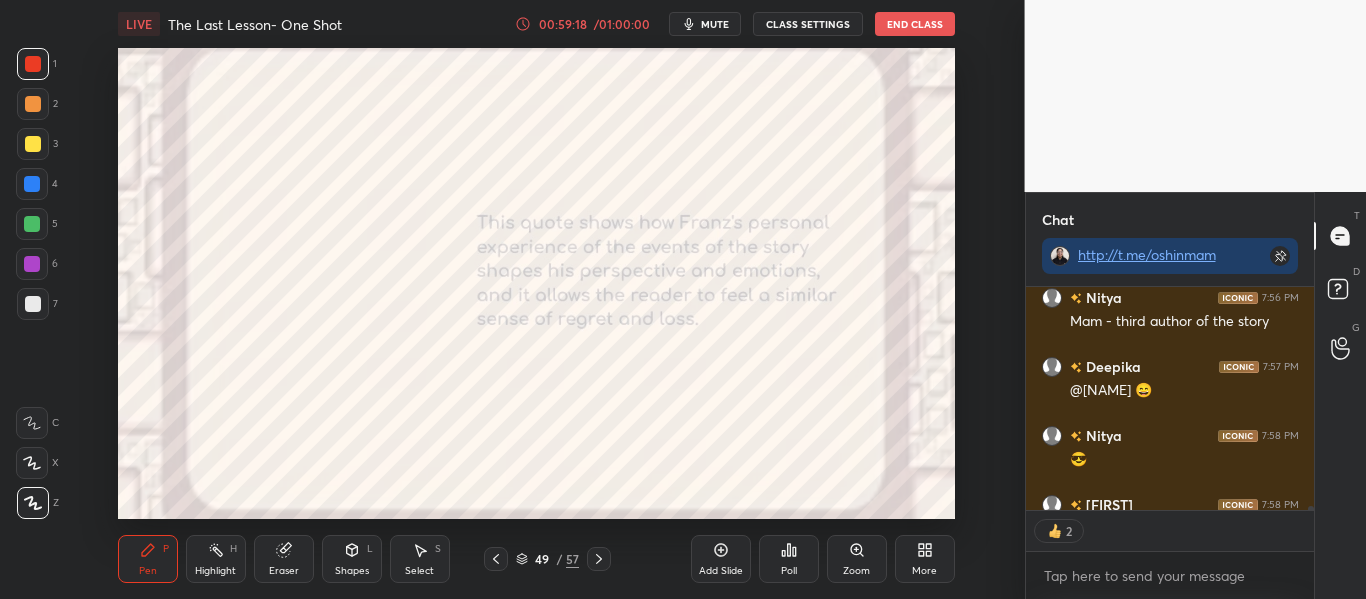 click 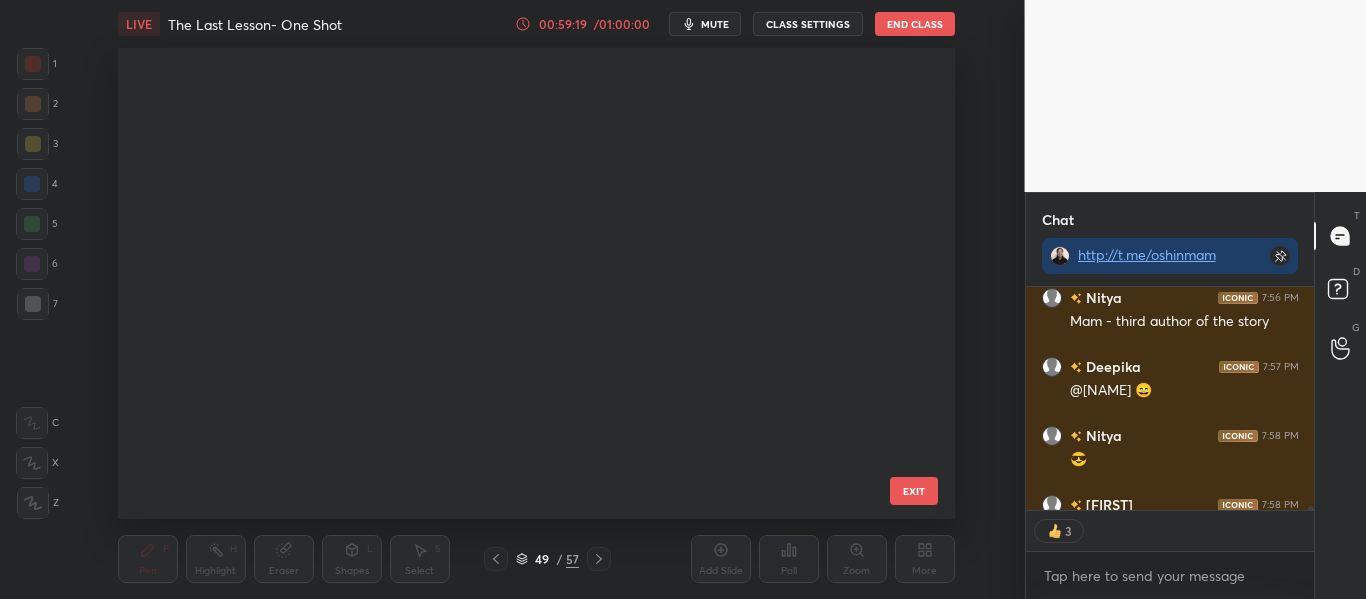 scroll, scrollTop: 1942, scrollLeft: 0, axis: vertical 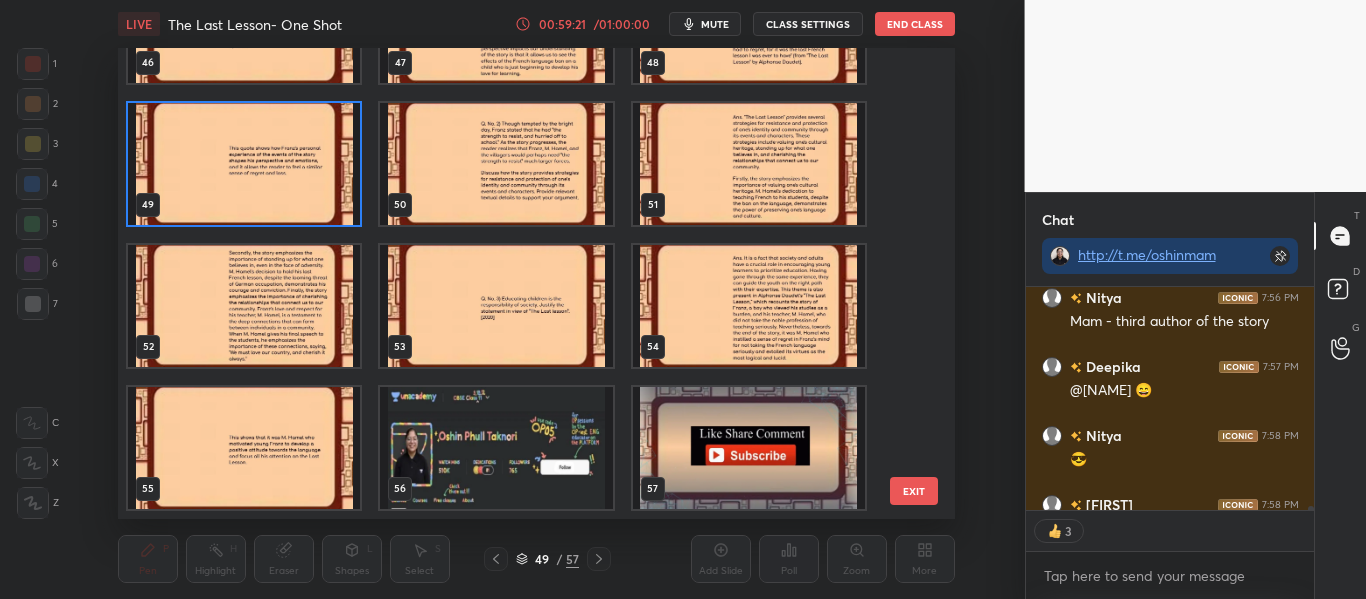 click at bounding box center [496, 448] 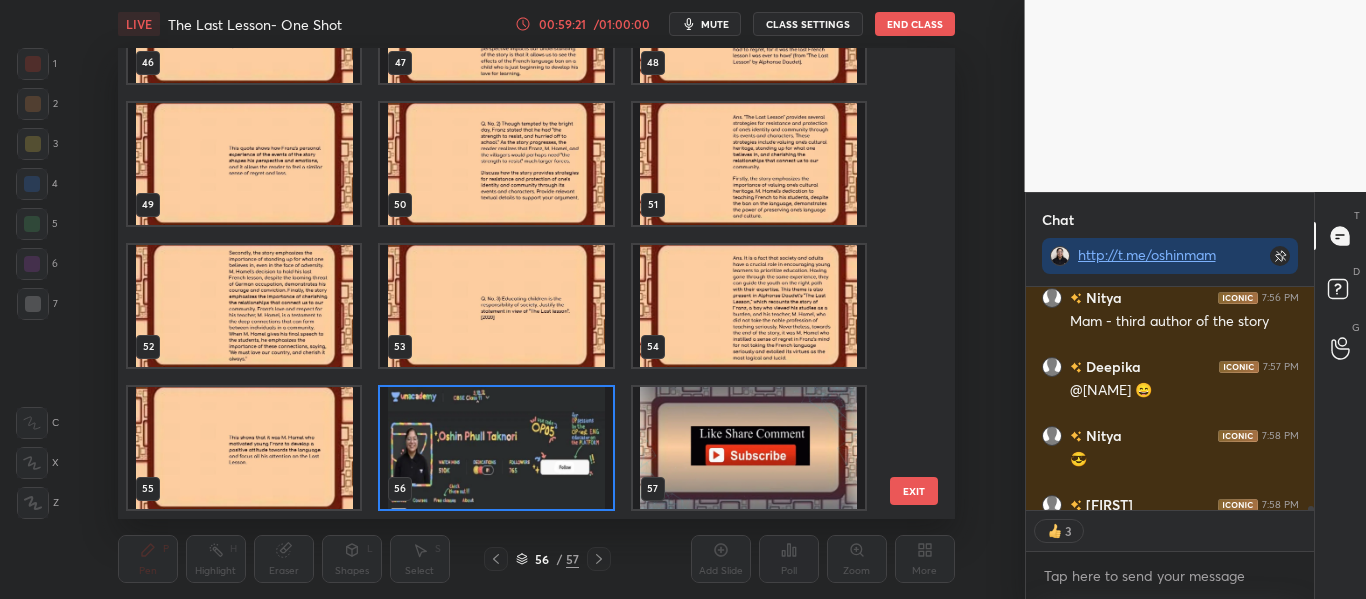 click at bounding box center [496, 448] 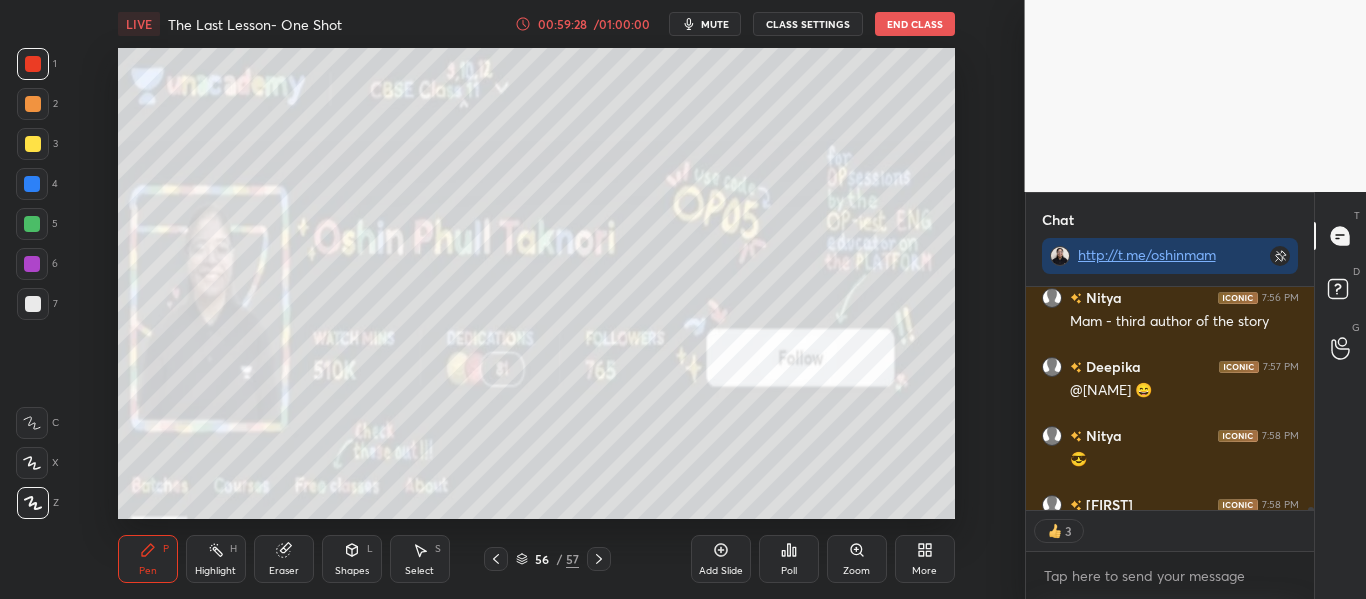 scroll, scrollTop: 15387, scrollLeft: 0, axis: vertical 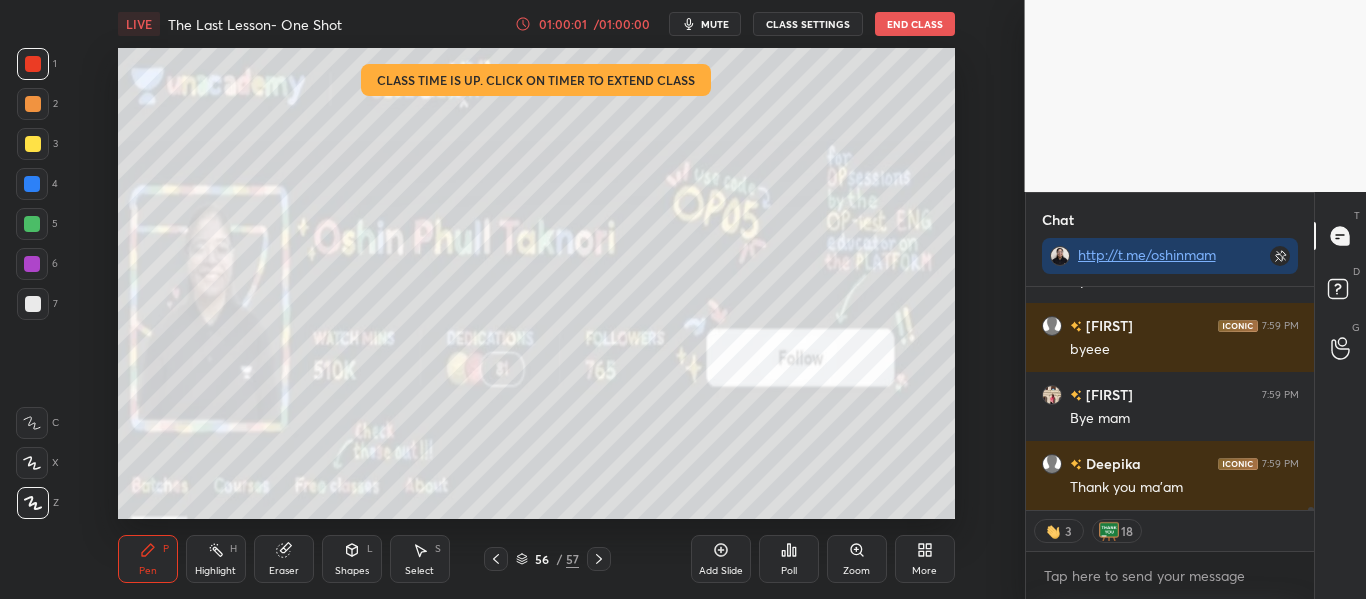click on "End Class" at bounding box center [915, 24] 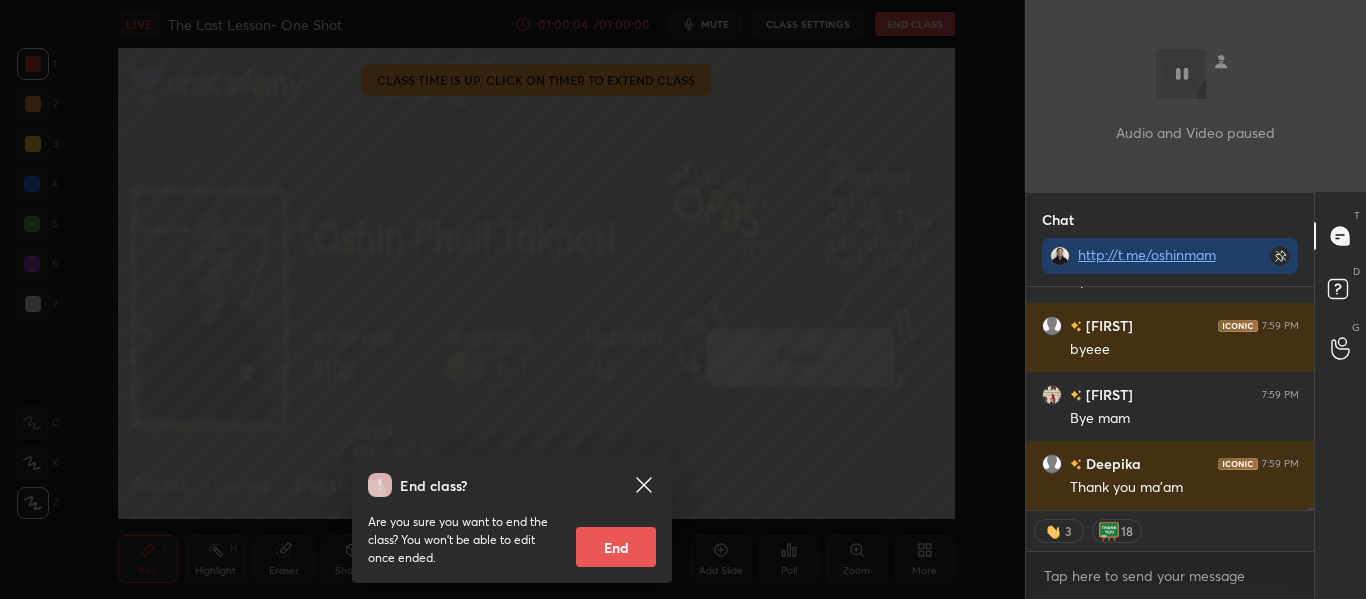 click on "End" at bounding box center (616, 547) 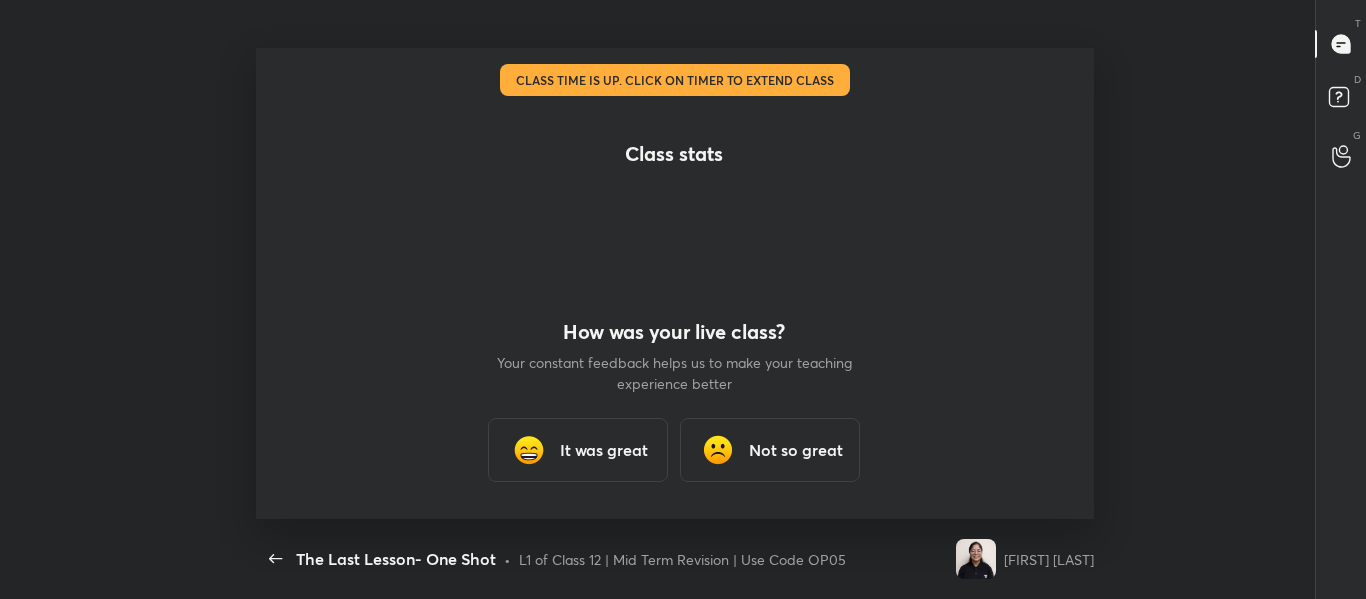 scroll, scrollTop: 99529, scrollLeft: 98991, axis: both 